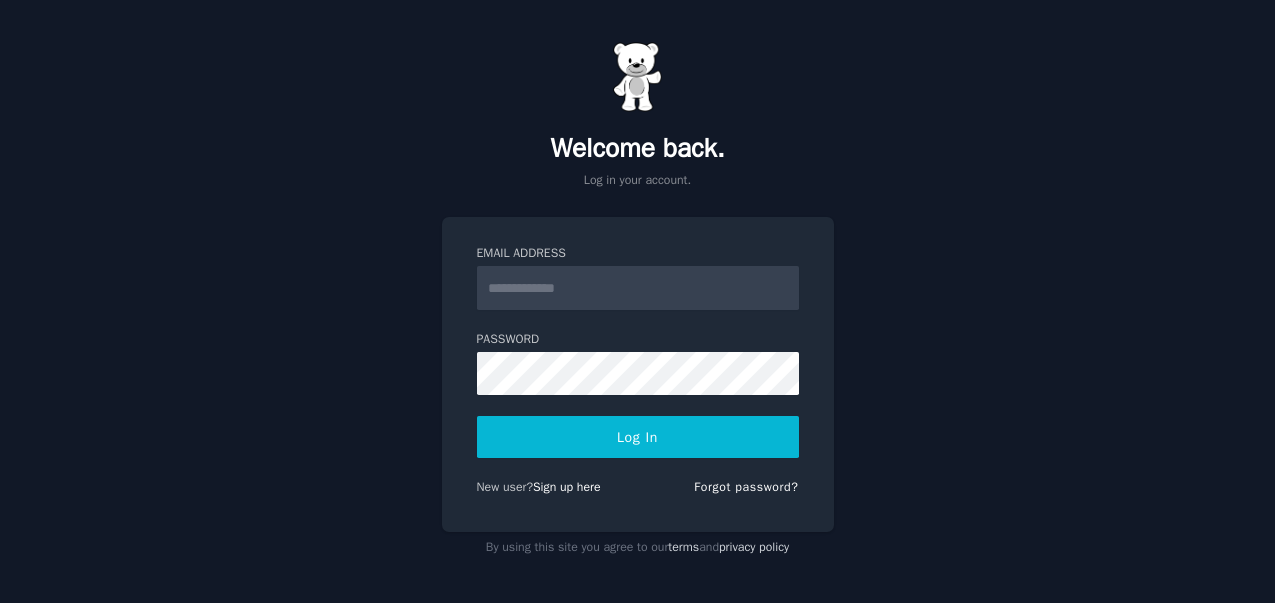 scroll, scrollTop: 0, scrollLeft: 0, axis: both 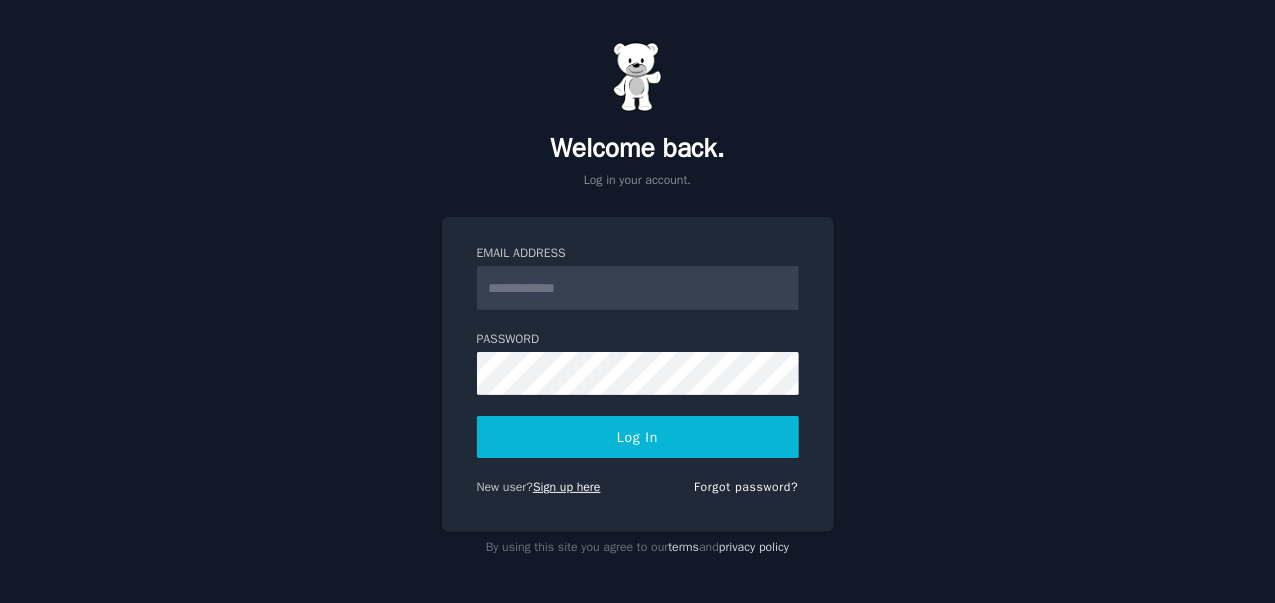 click on "Sign up here" at bounding box center [567, 487] 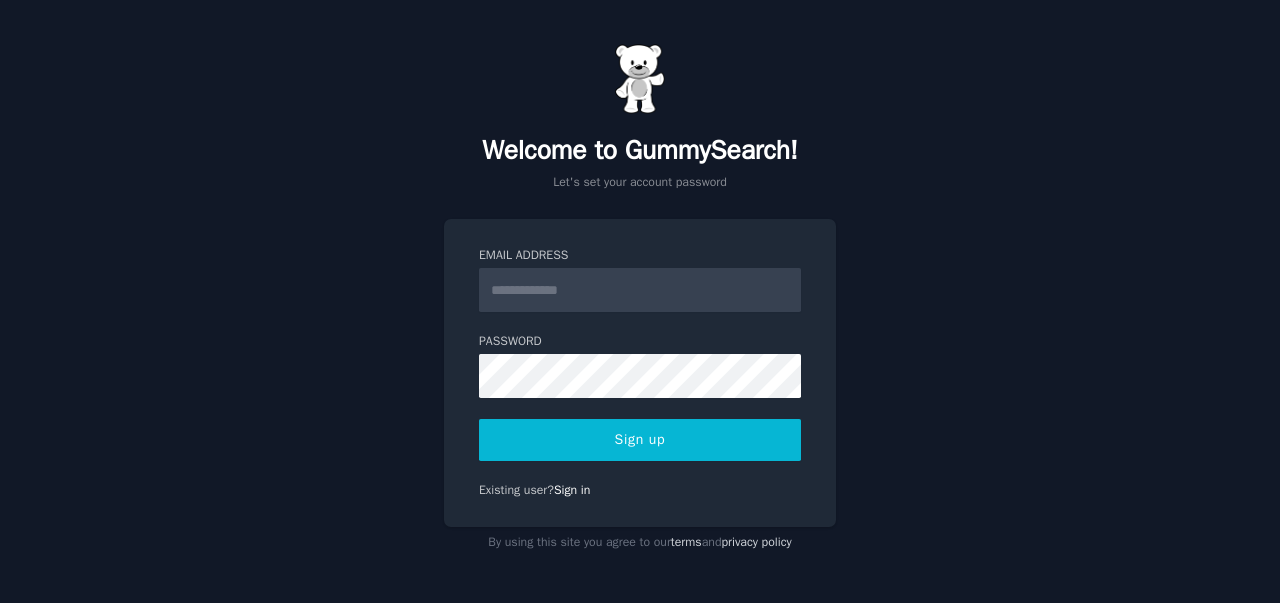 scroll, scrollTop: 0, scrollLeft: 0, axis: both 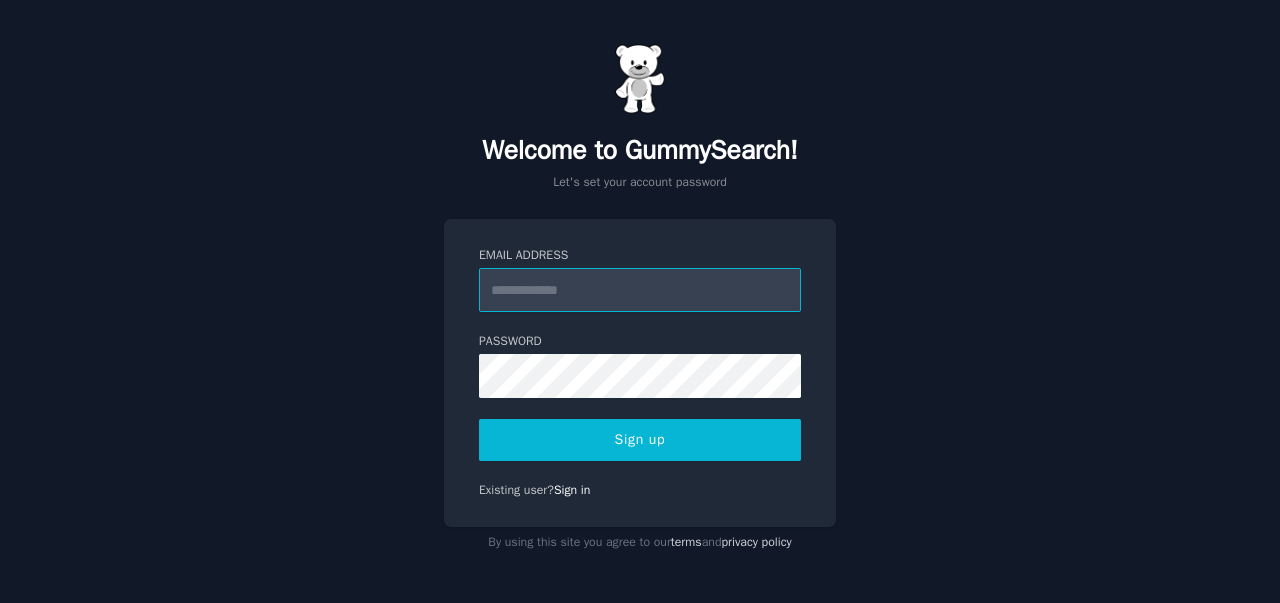click on "Email Address" at bounding box center (640, 290) 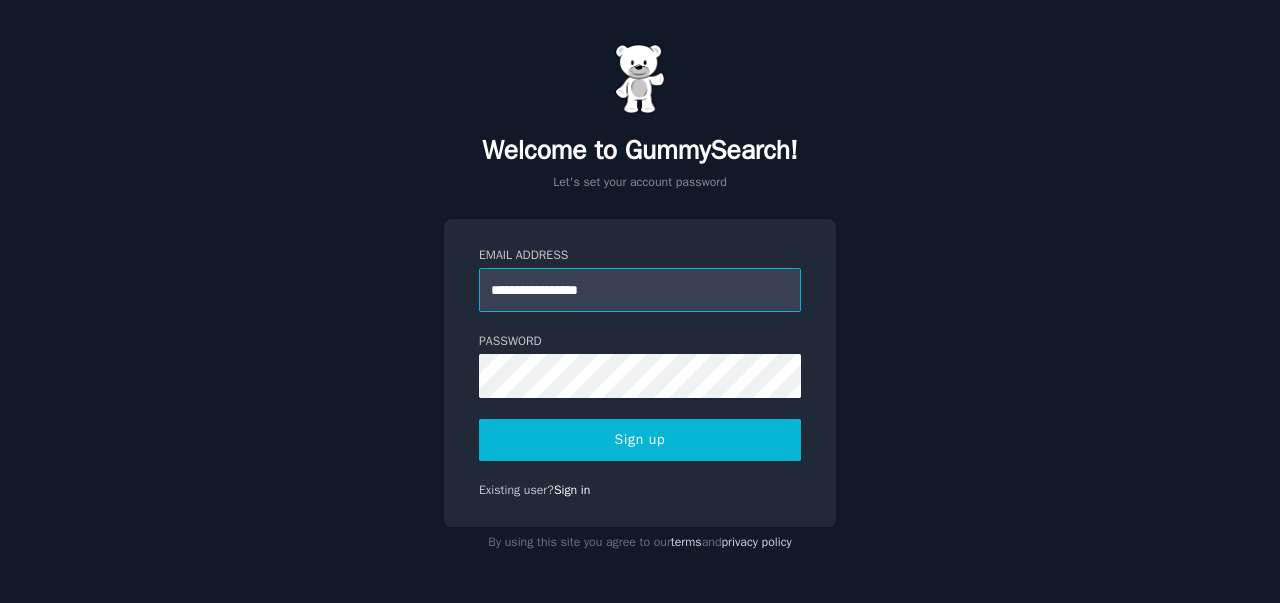 type on "**********" 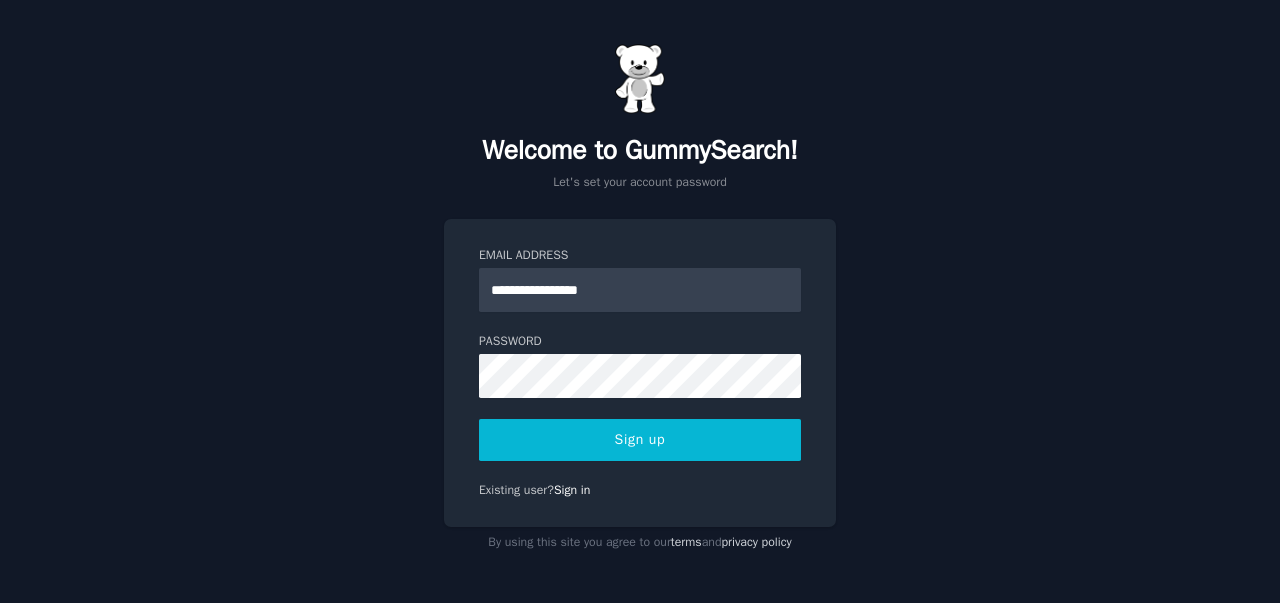 click on "Sign up" at bounding box center [640, 440] 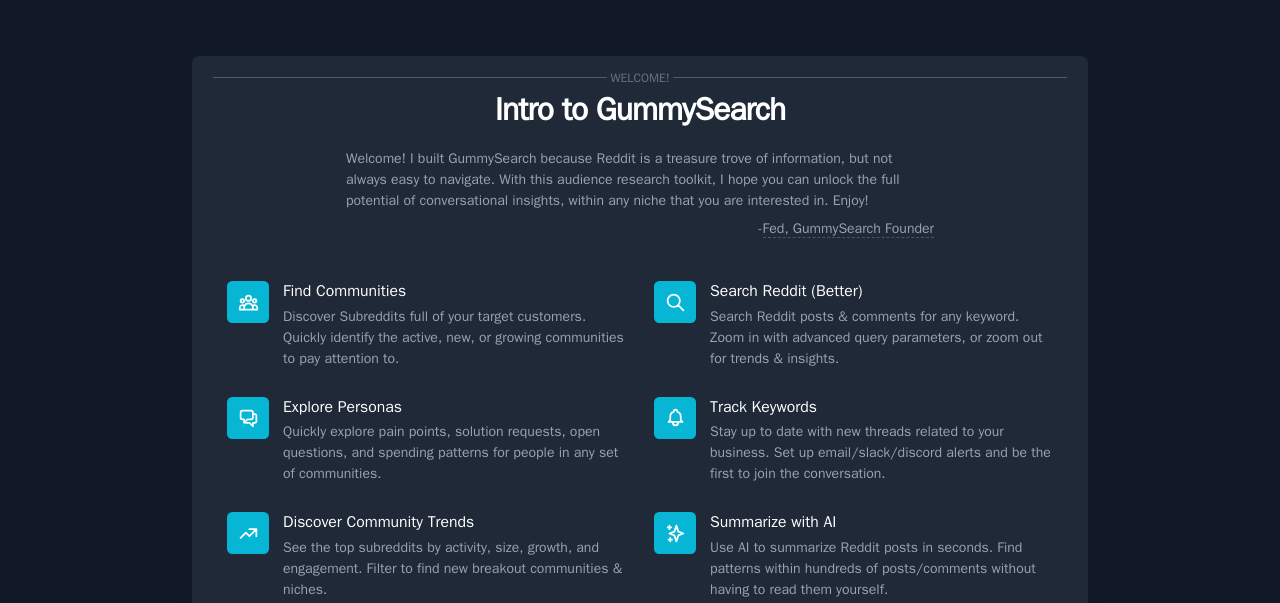 scroll, scrollTop: 0, scrollLeft: 0, axis: both 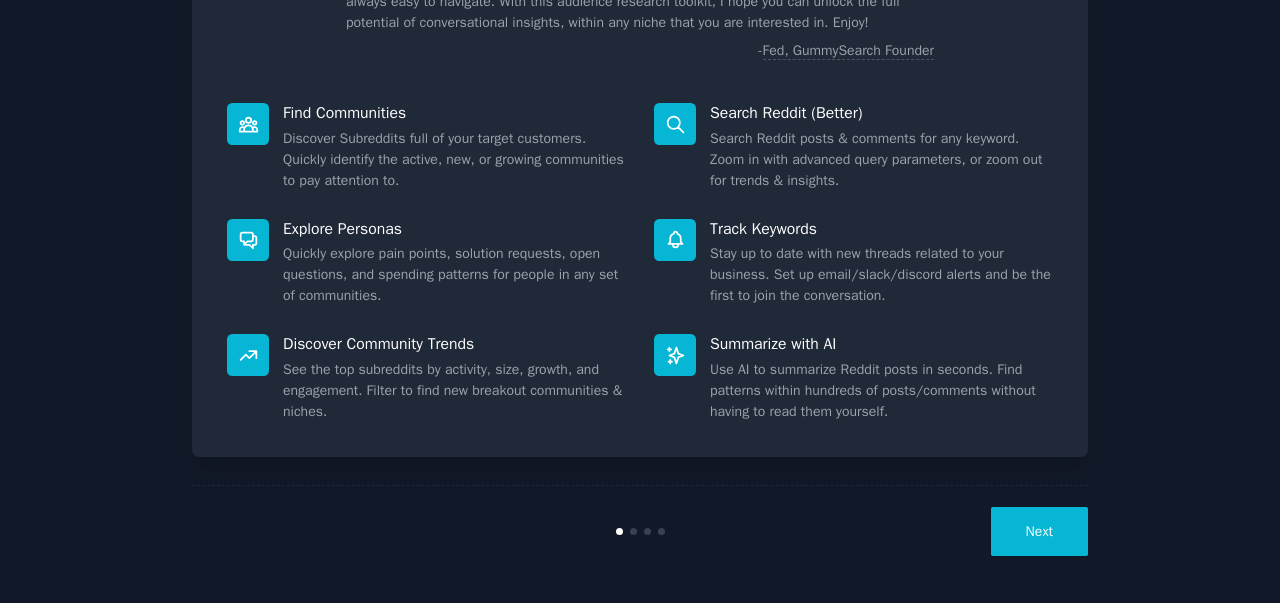 click on "Next" at bounding box center [1039, 531] 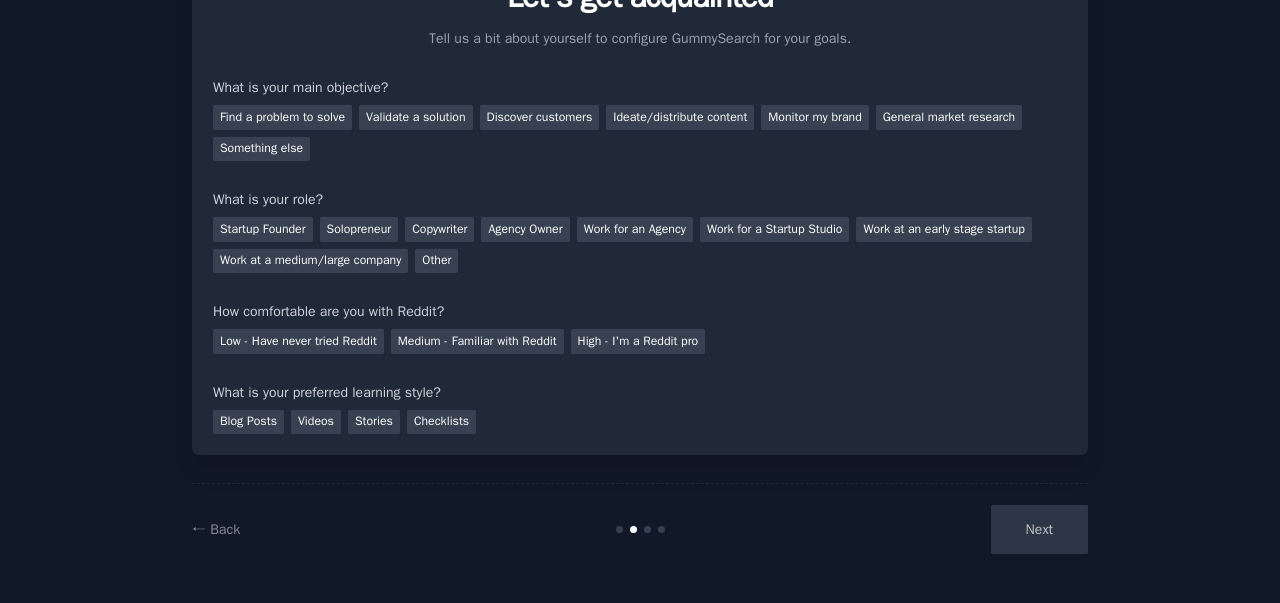 scroll, scrollTop: 112, scrollLeft: 0, axis: vertical 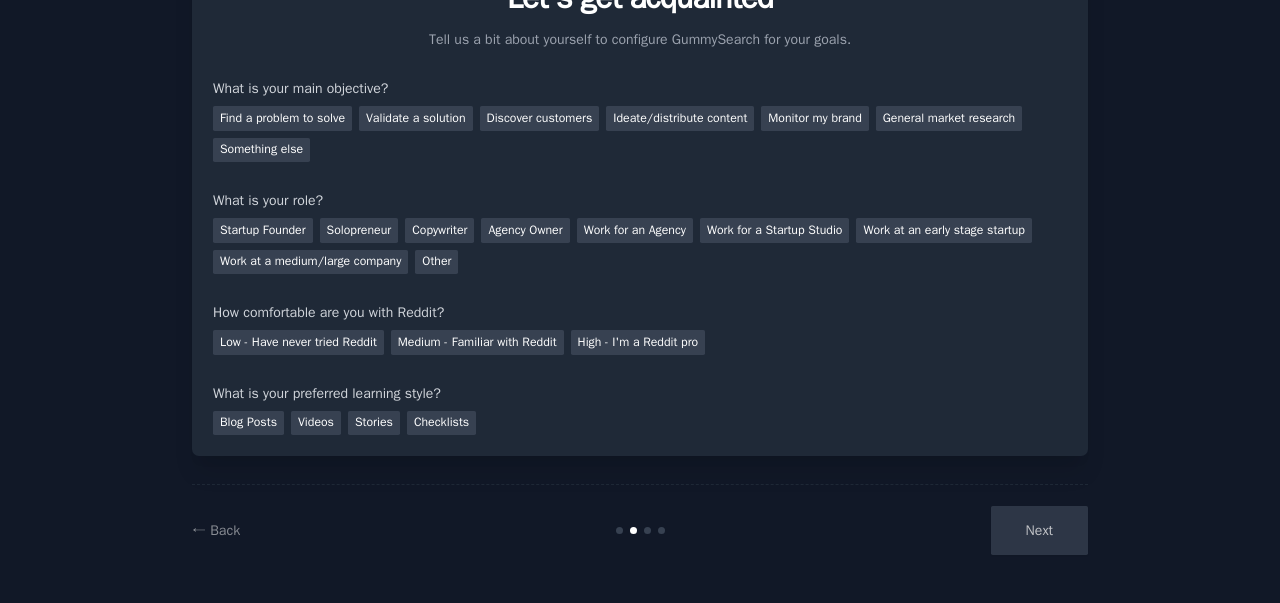 drag, startPoint x: 1020, startPoint y: 540, endPoint x: 1008, endPoint y: 535, distance: 13 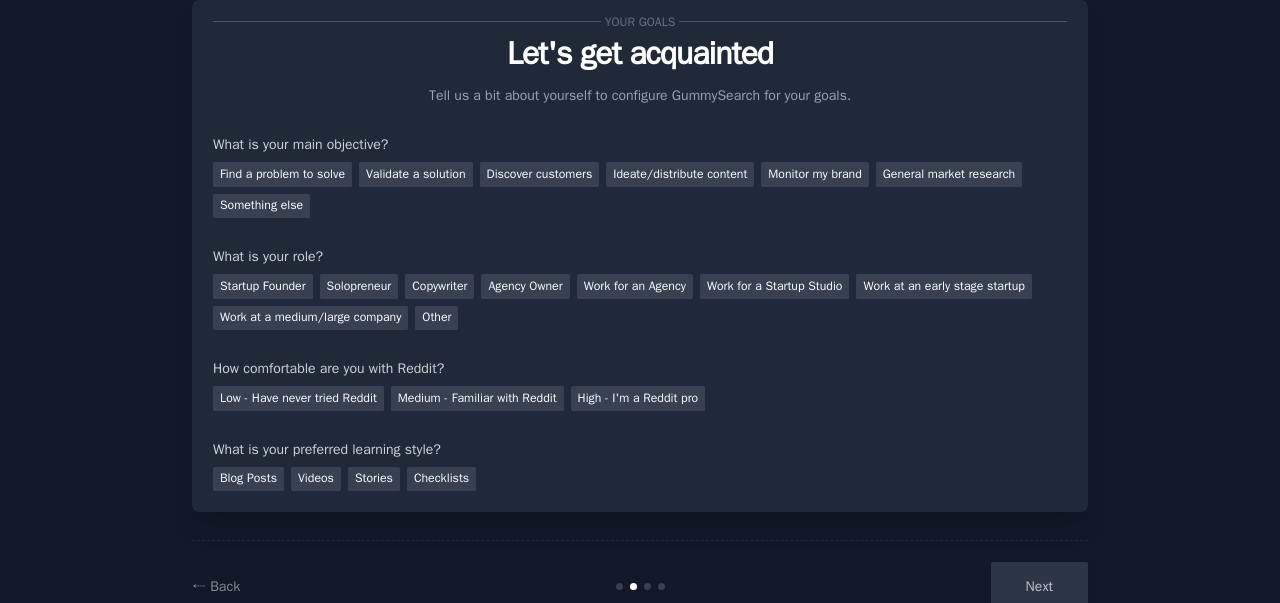 scroll, scrollTop: 0, scrollLeft: 0, axis: both 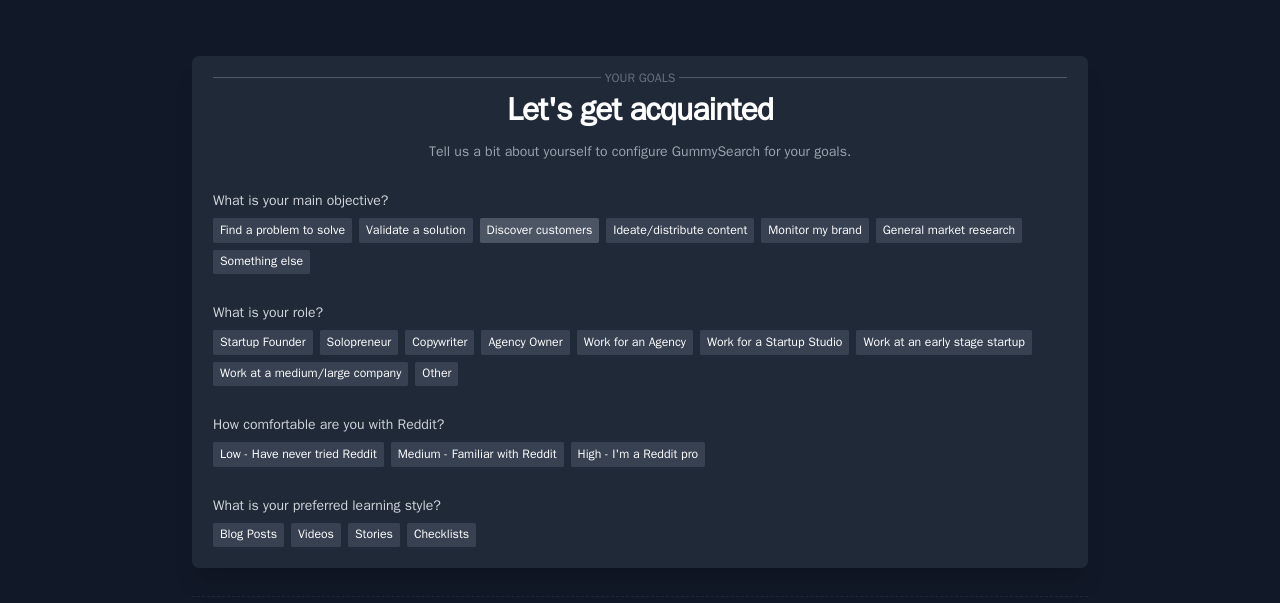 drag, startPoint x: 510, startPoint y: 235, endPoint x: 522, endPoint y: 240, distance: 13 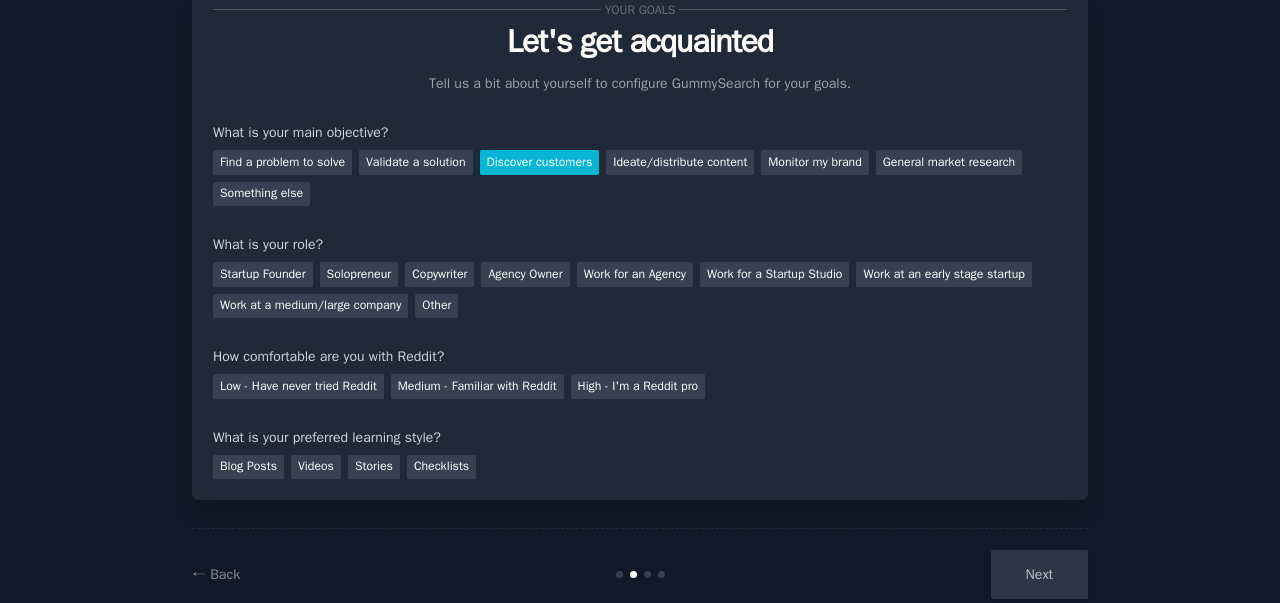 scroll, scrollTop: 112, scrollLeft: 0, axis: vertical 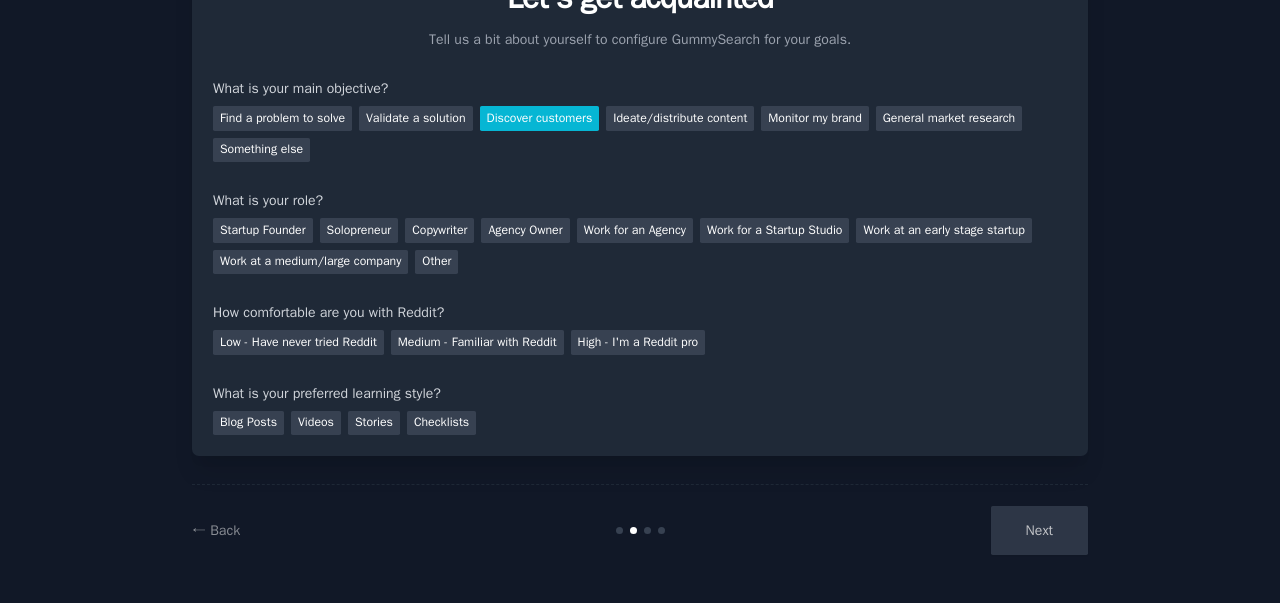 click on "Next" at bounding box center (938, 530) 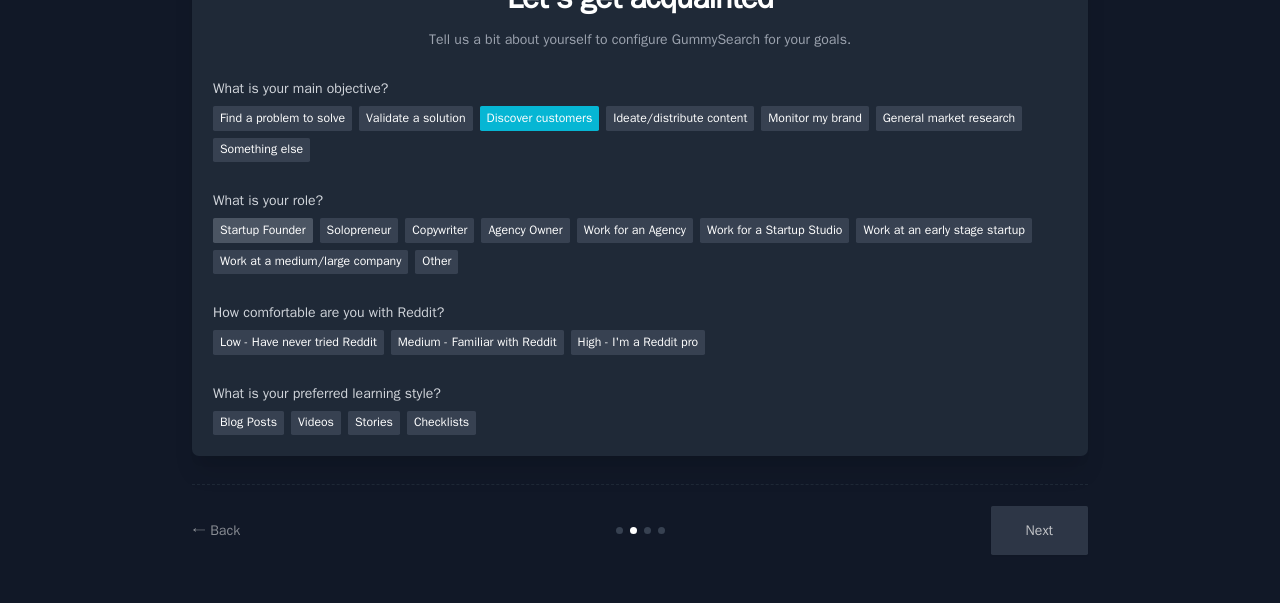 click on "Startup Founder" at bounding box center [263, 230] 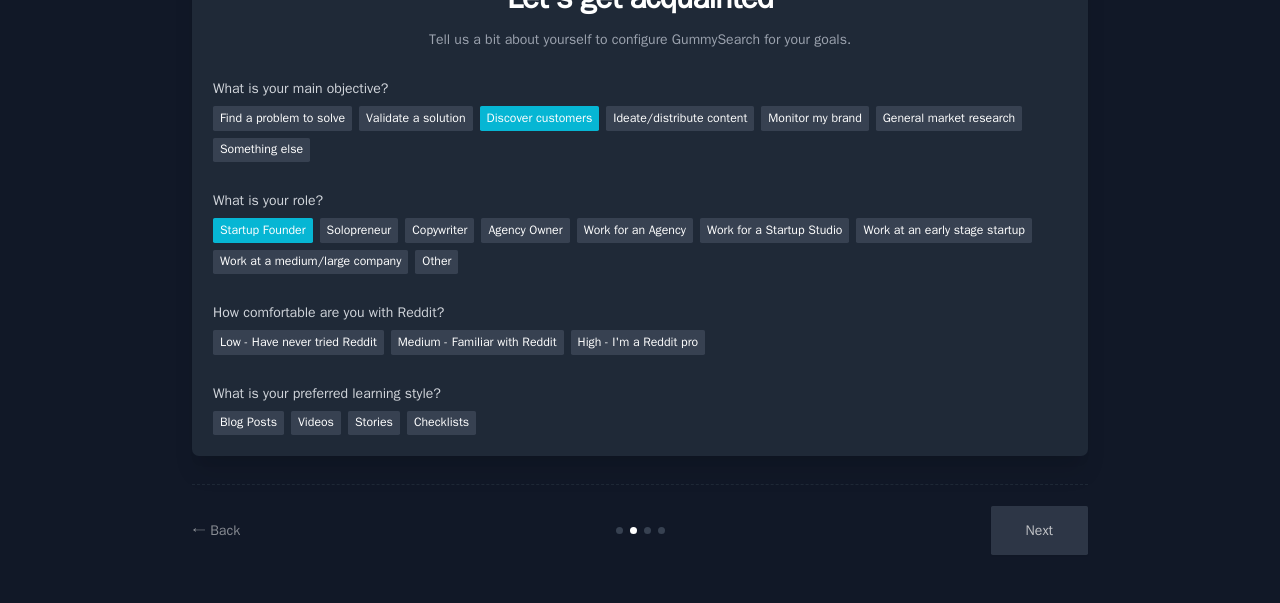 drag, startPoint x: 993, startPoint y: 505, endPoint x: 1009, endPoint y: 518, distance: 20.615528 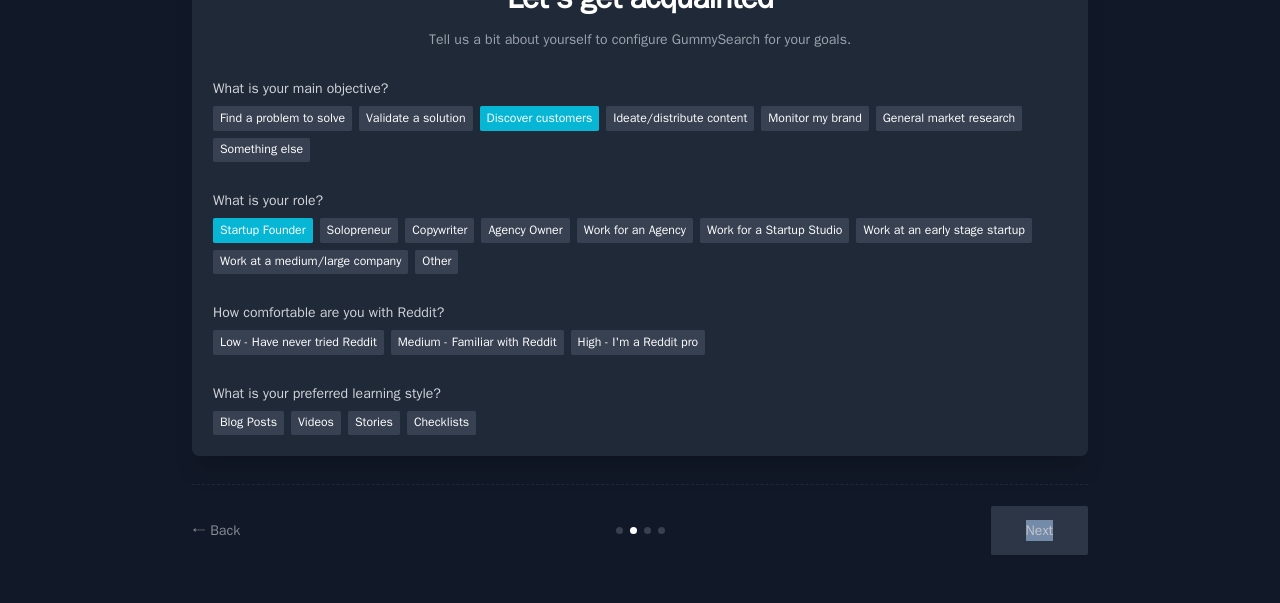 drag, startPoint x: 1036, startPoint y: 534, endPoint x: 848, endPoint y: 441, distance: 209.74509 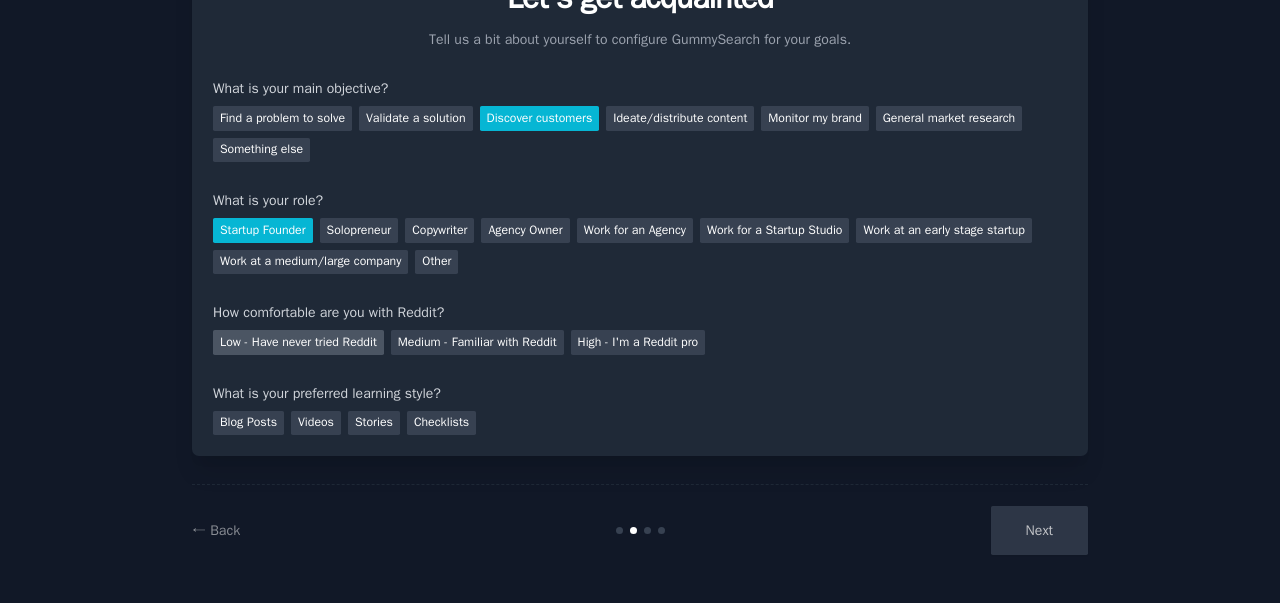 click on "Low - Have never tried Reddit" at bounding box center [298, 342] 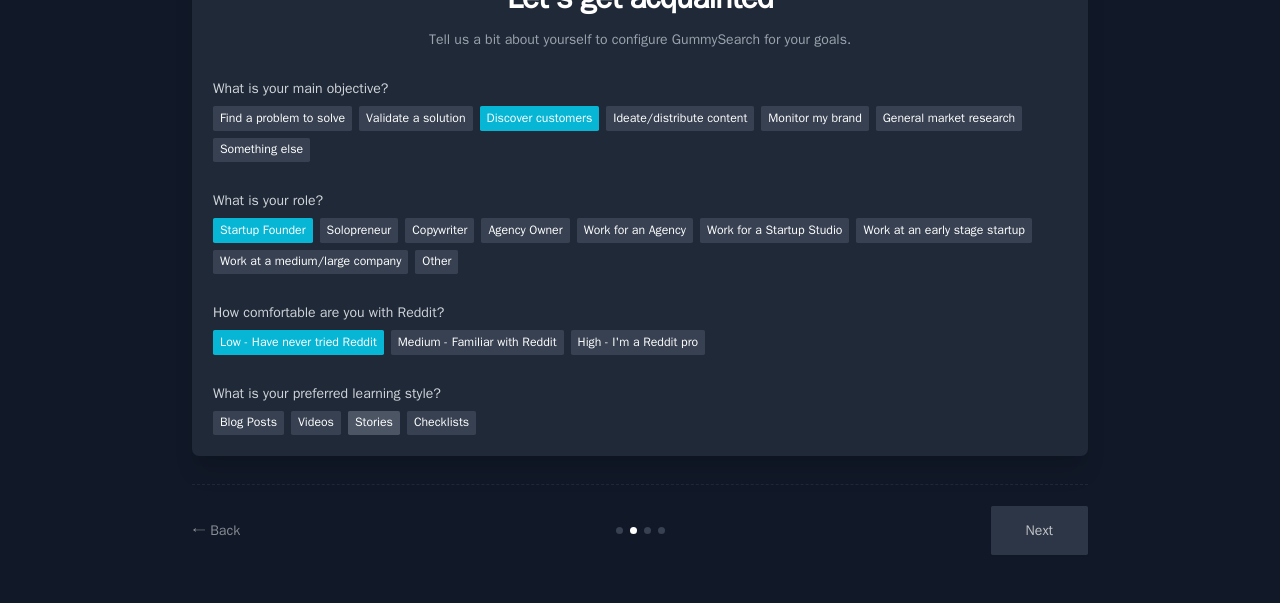click on "Stories" at bounding box center (374, 423) 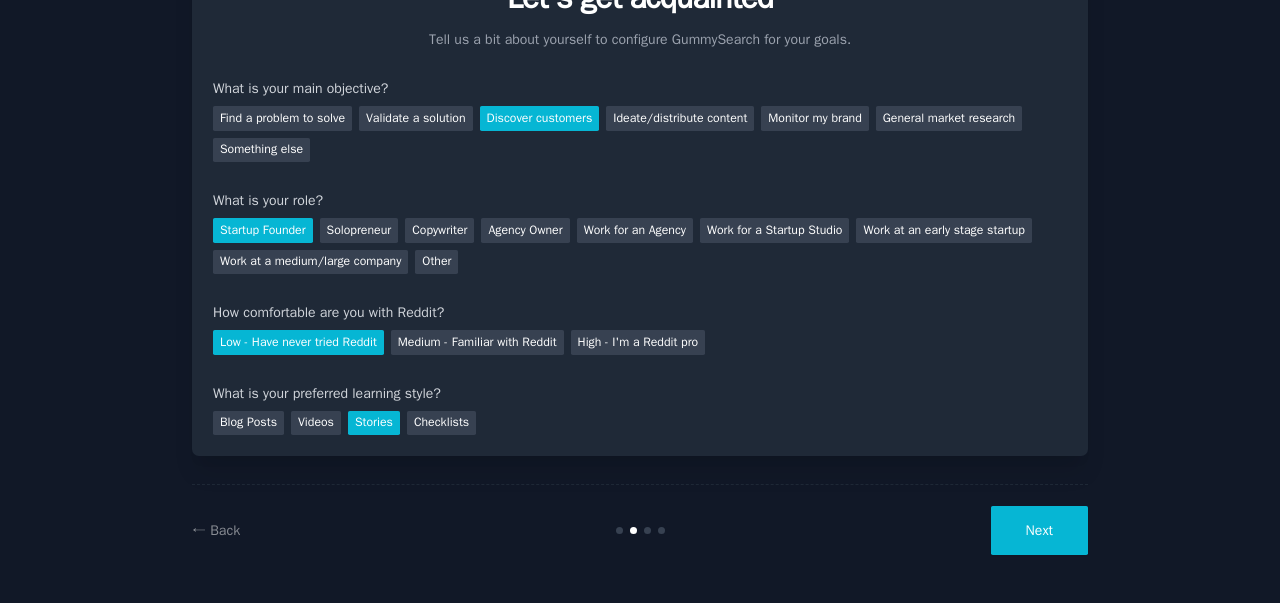 click on "Next" at bounding box center [1039, 530] 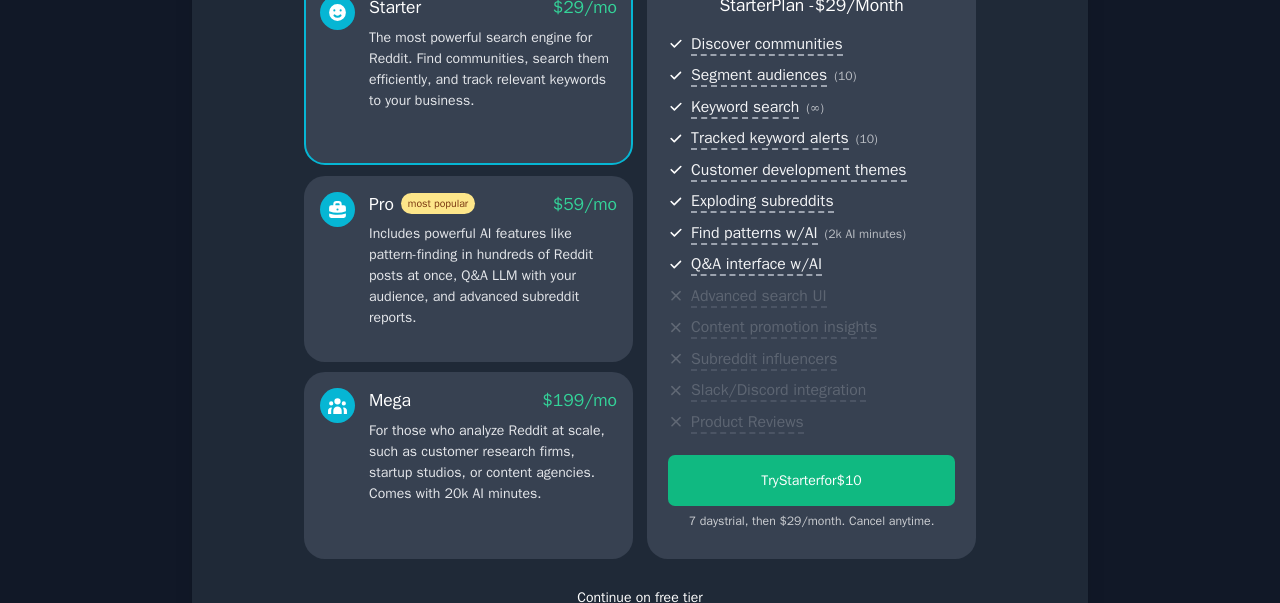 scroll, scrollTop: 344, scrollLeft: 0, axis: vertical 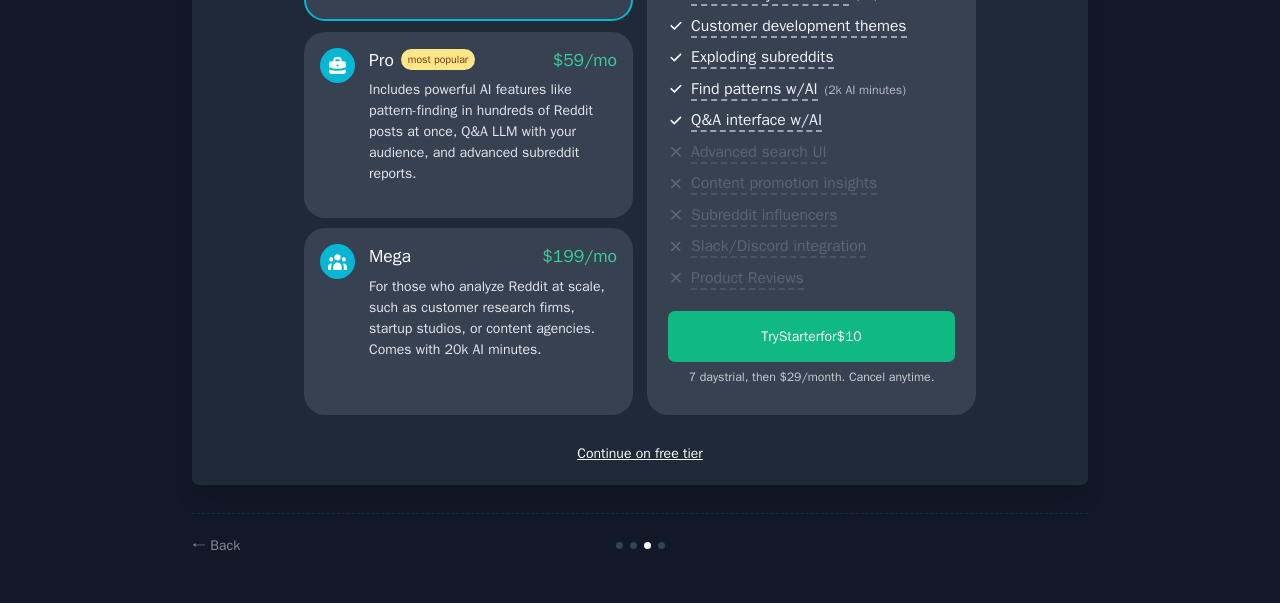 click on "Continue on free tier" at bounding box center [640, 453] 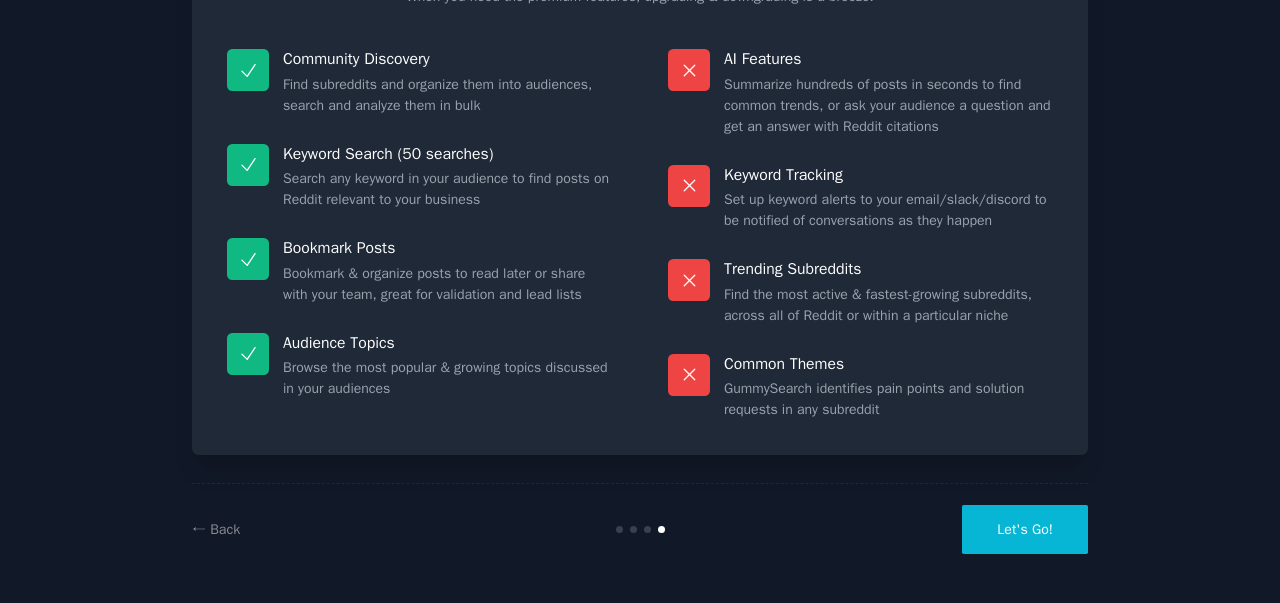 scroll, scrollTop: 175, scrollLeft: 0, axis: vertical 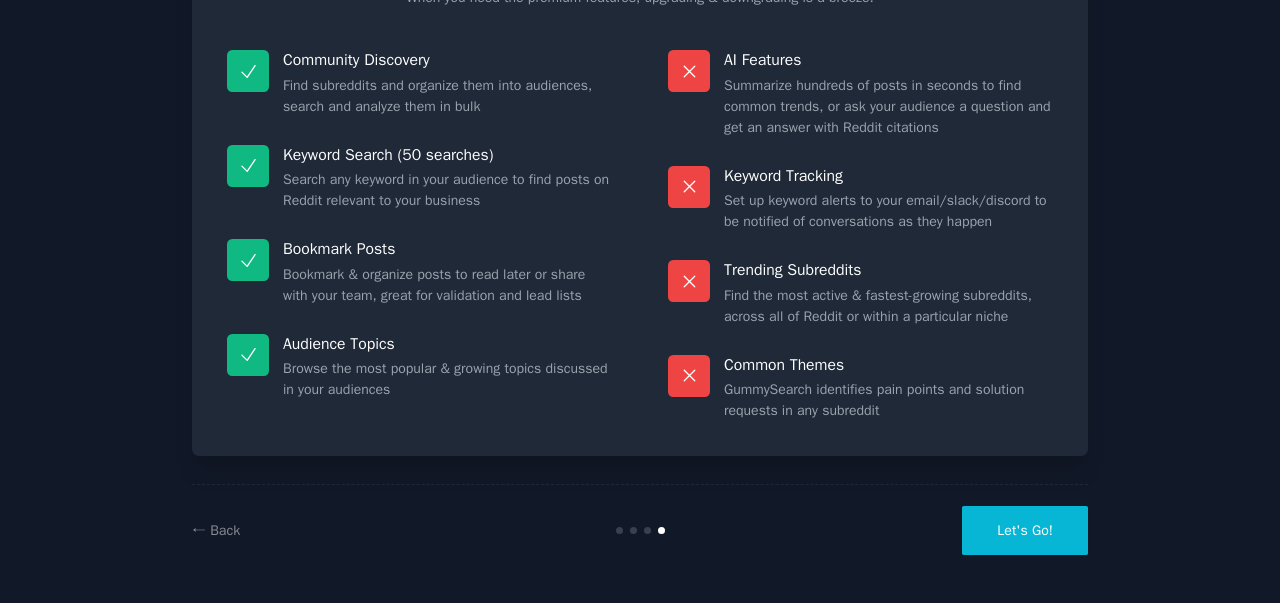 click on "Let's Go!" at bounding box center (1025, 530) 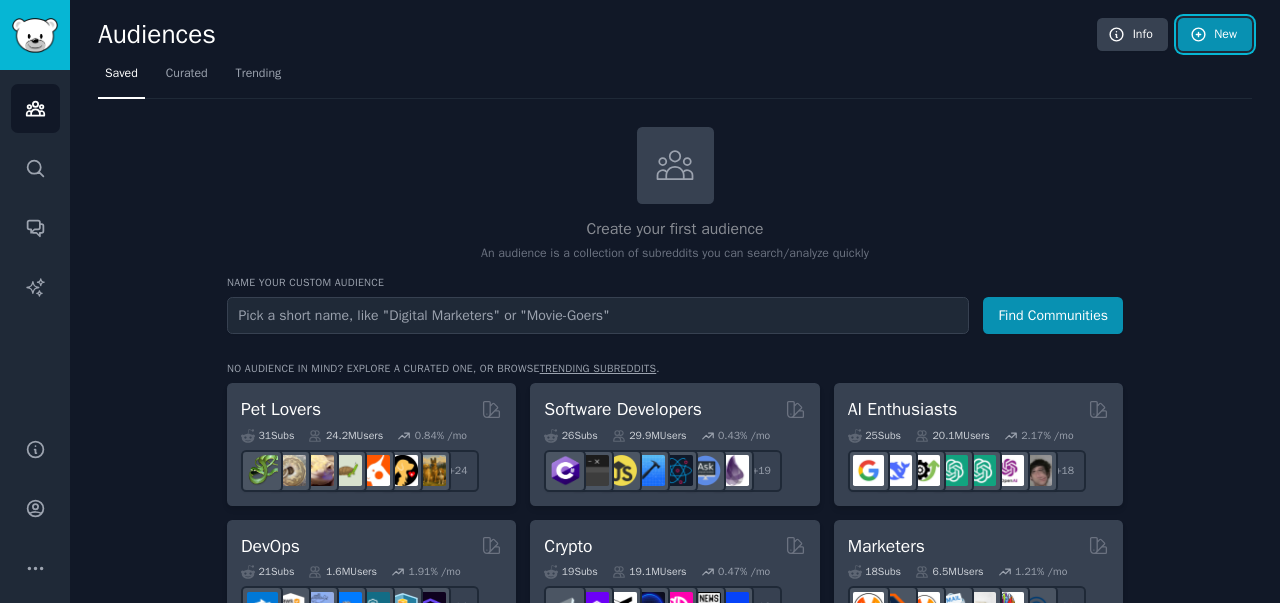 click on "New" at bounding box center (1215, 35) 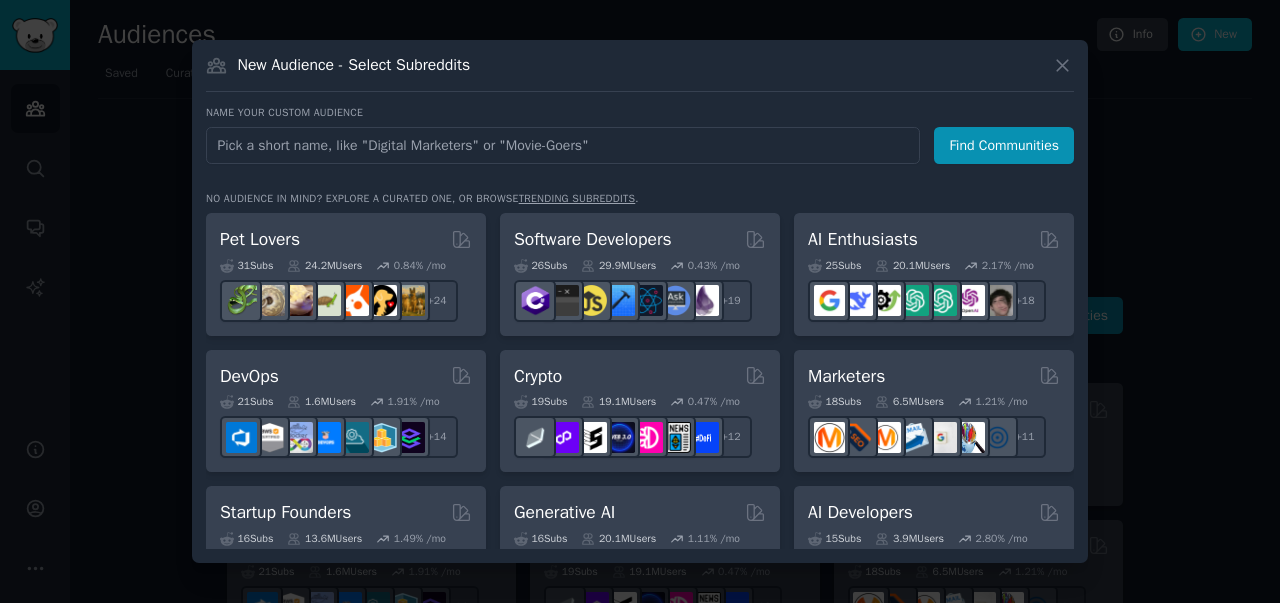 click at bounding box center (563, 145) 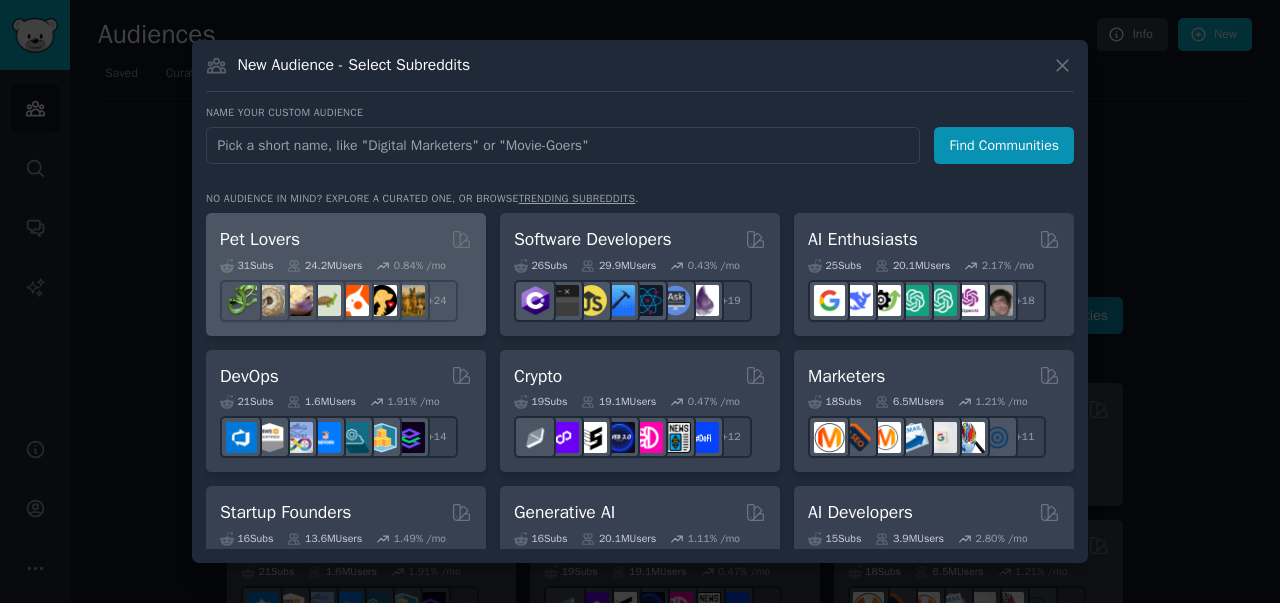 click on "Pet Lovers" at bounding box center [346, 239] 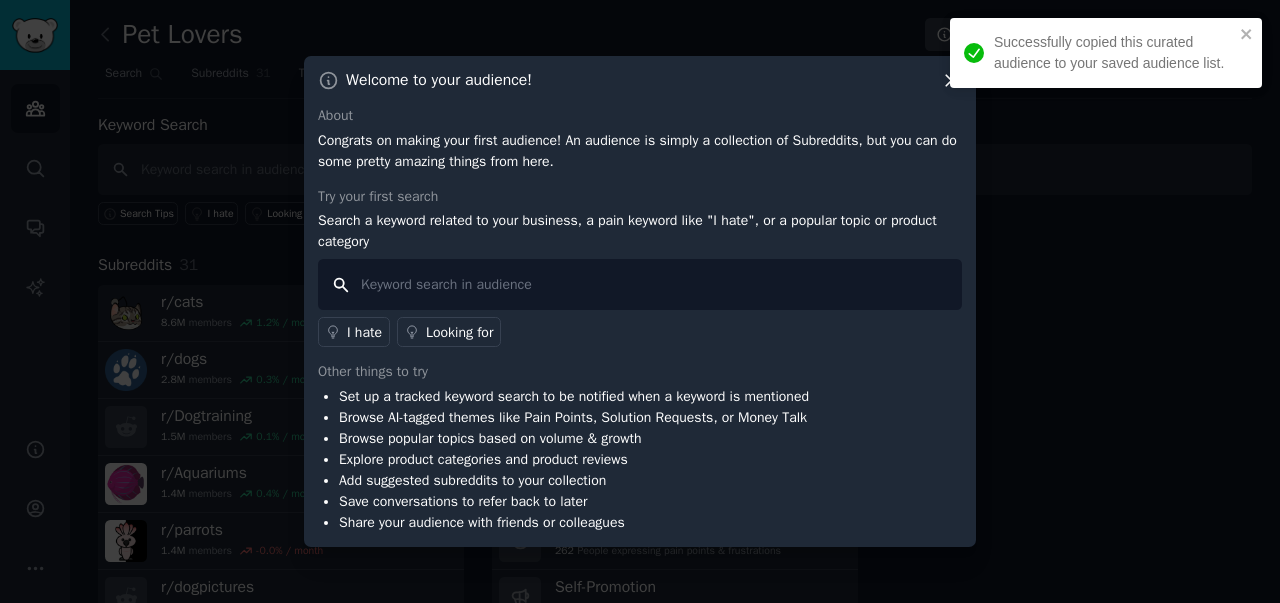click at bounding box center (640, 284) 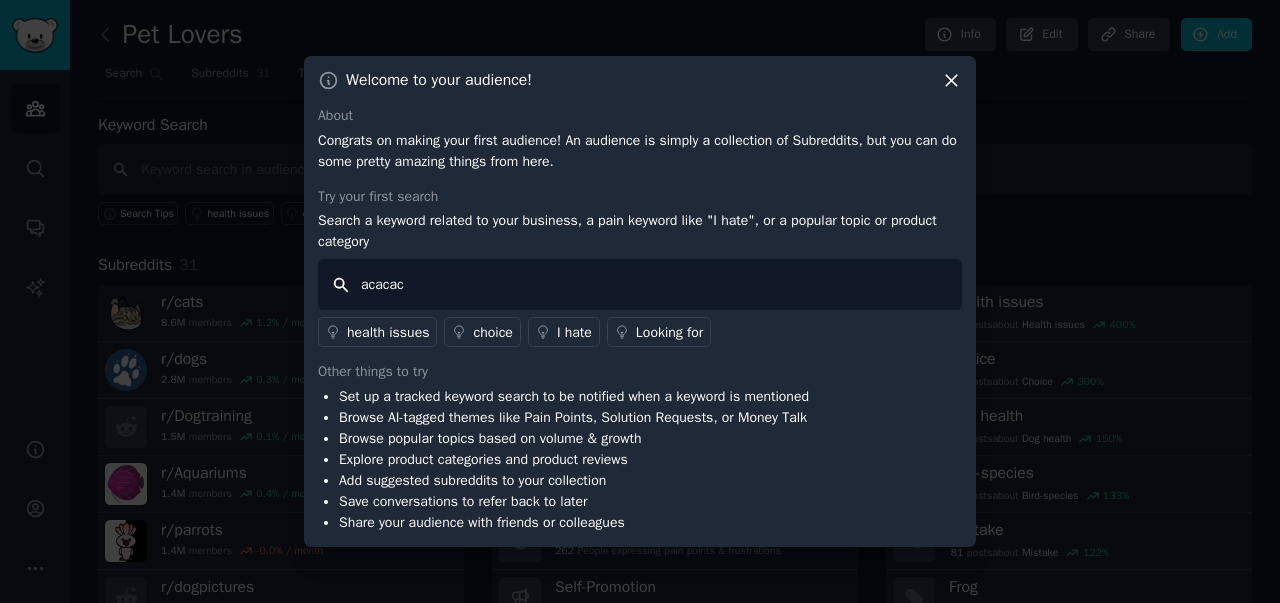 type on "acacac" 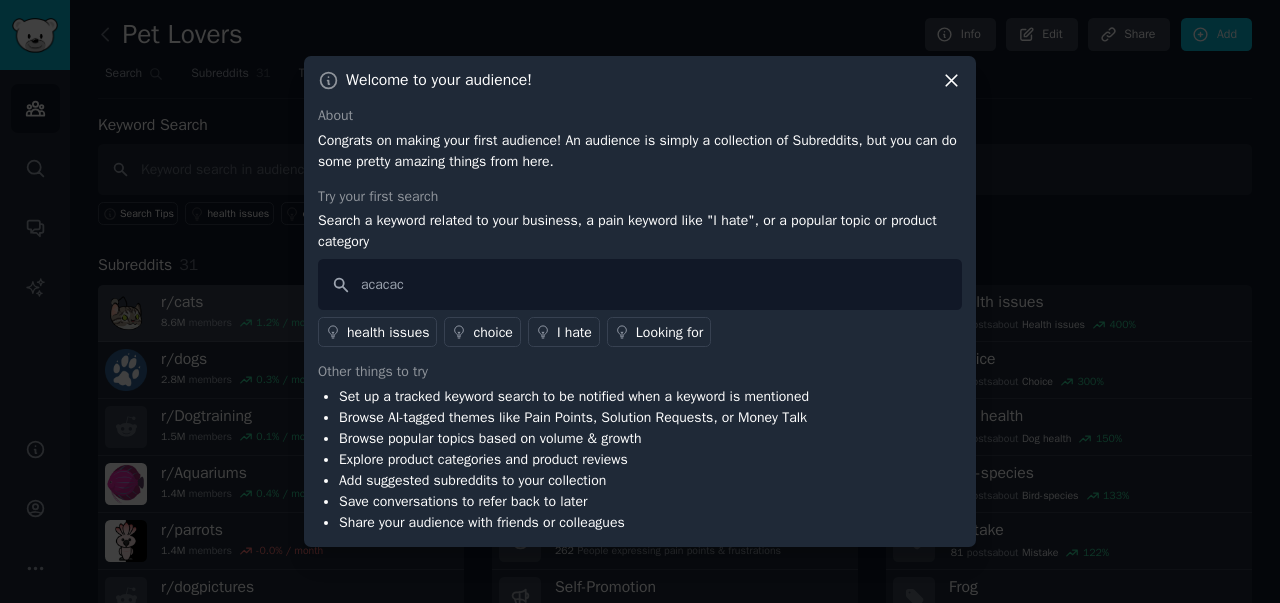 click on "health issues" at bounding box center (388, 332) 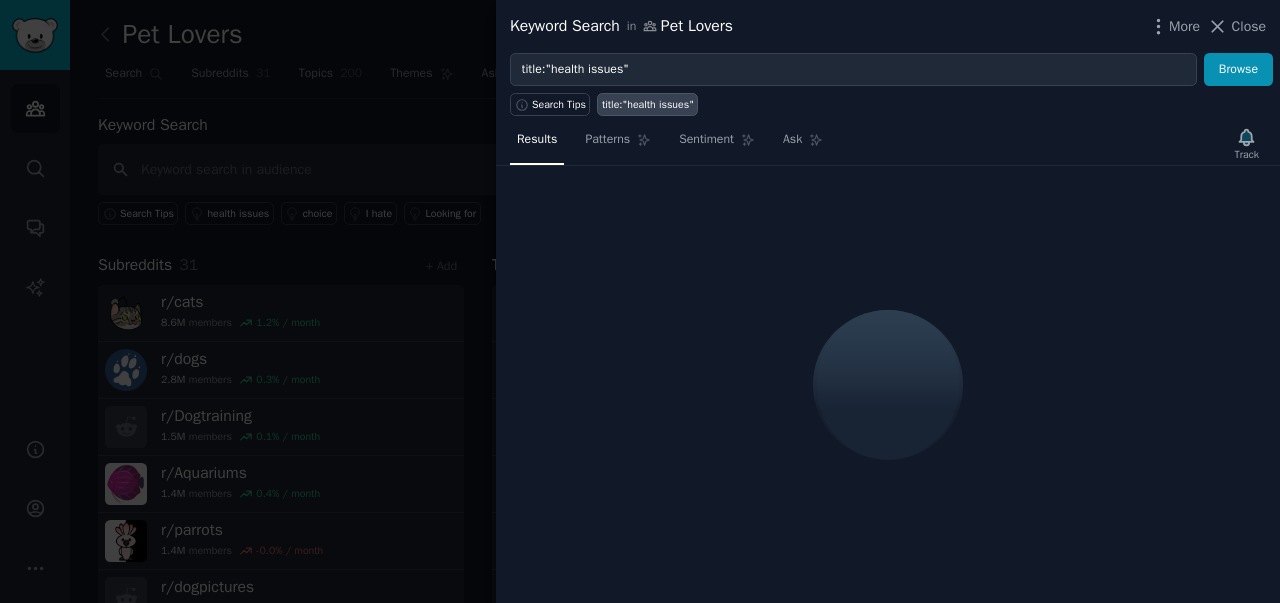 click at bounding box center (640, 301) 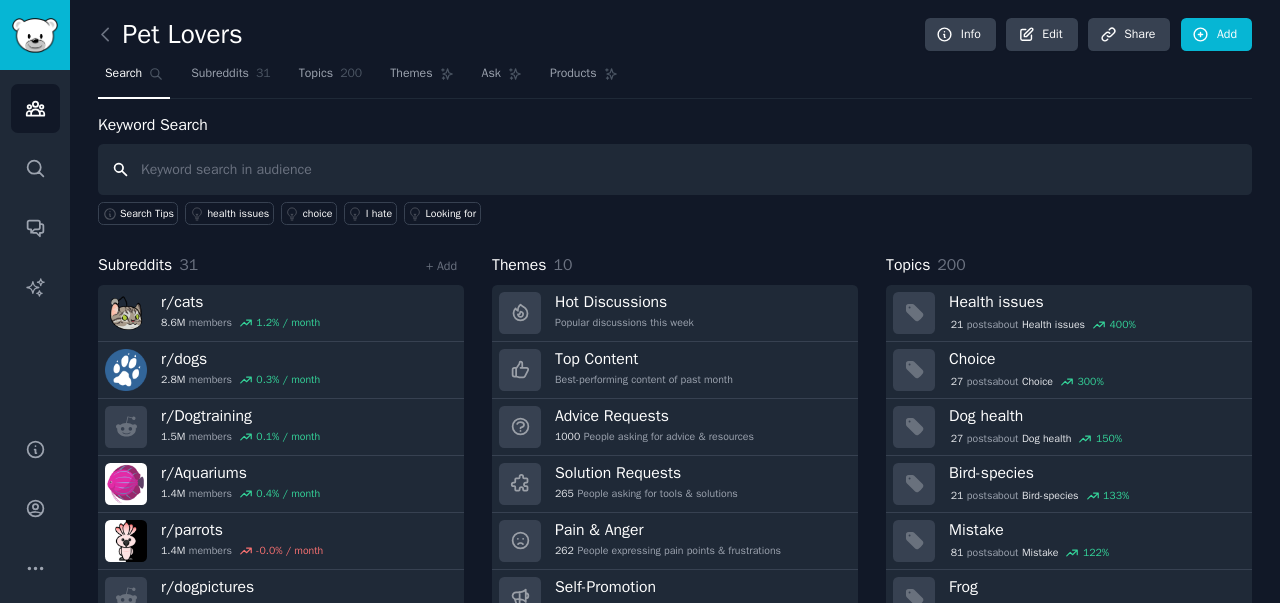 click at bounding box center (675, 169) 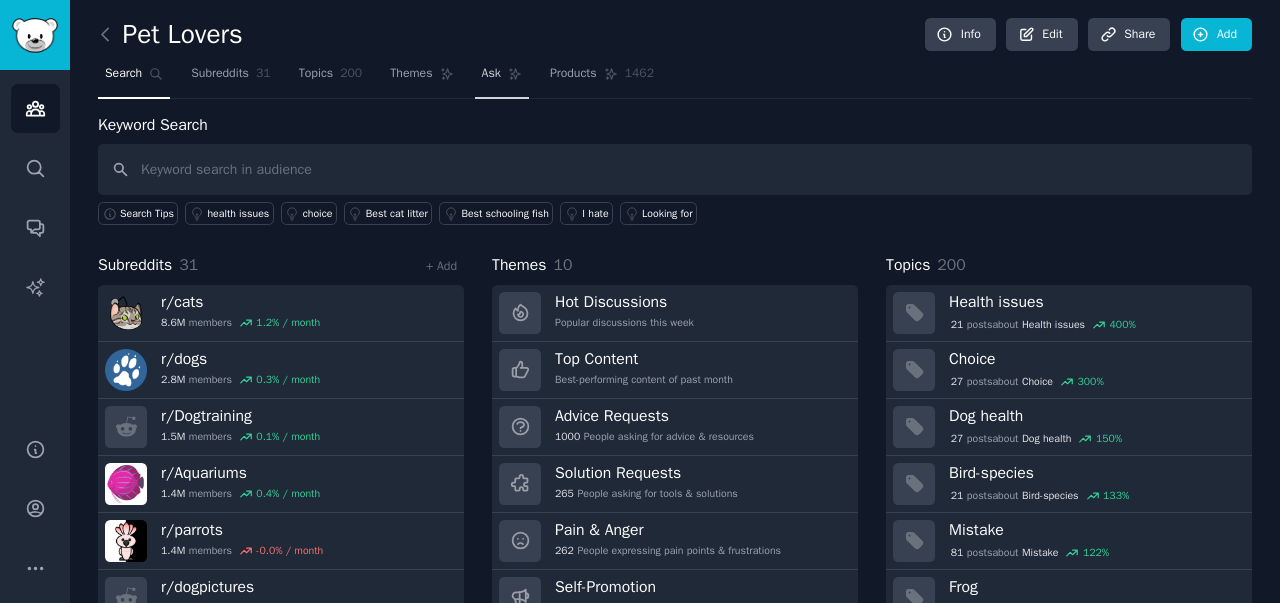 click on "Ask" at bounding box center (491, 74) 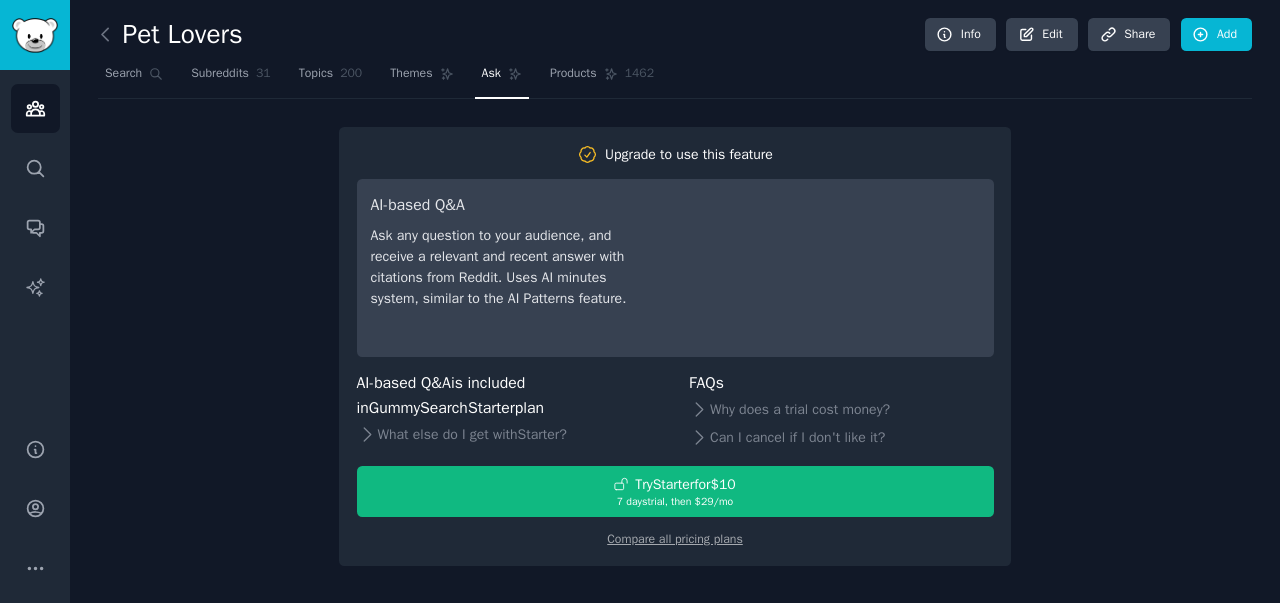 click on "Ask any question to your audience, and receive a relevant and recent answer with citations from Reddit. Uses AI minutes system, similar to the AI Patterns feature." at bounding box center (511, 267) 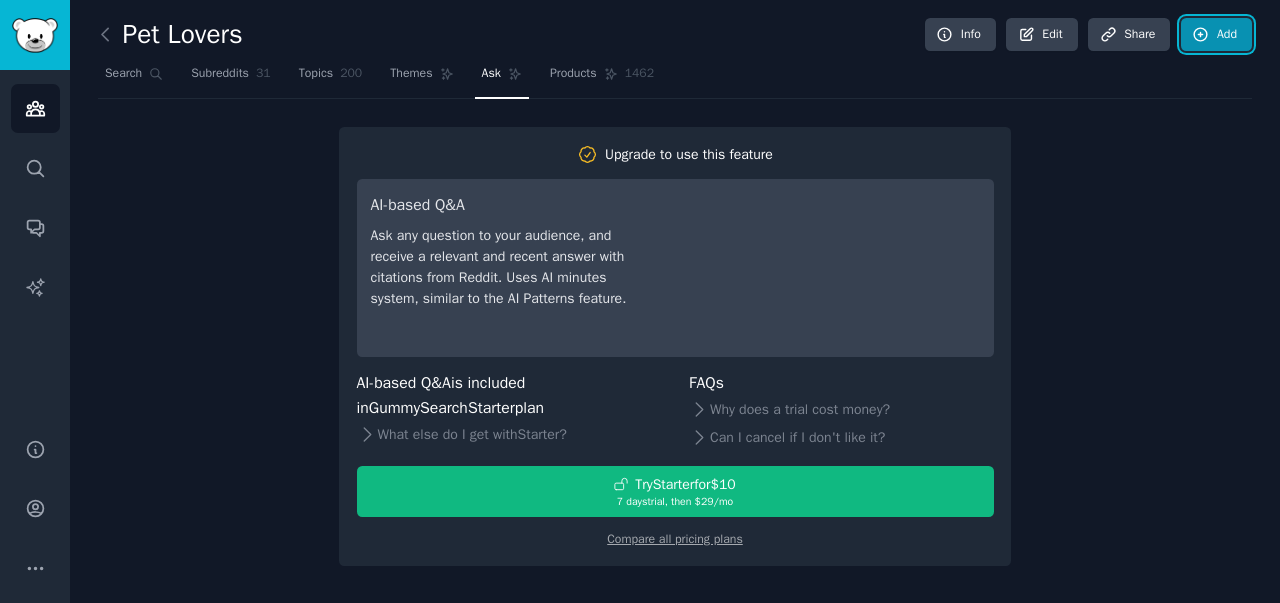 click on "Add" at bounding box center [1216, 35] 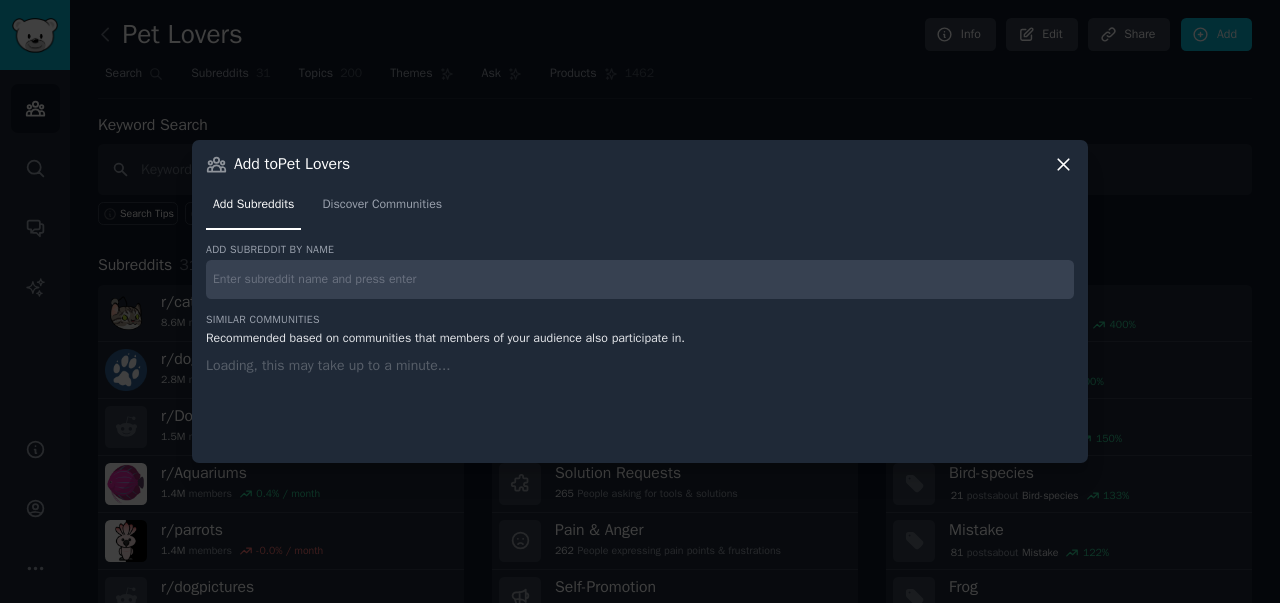 click at bounding box center (640, 279) 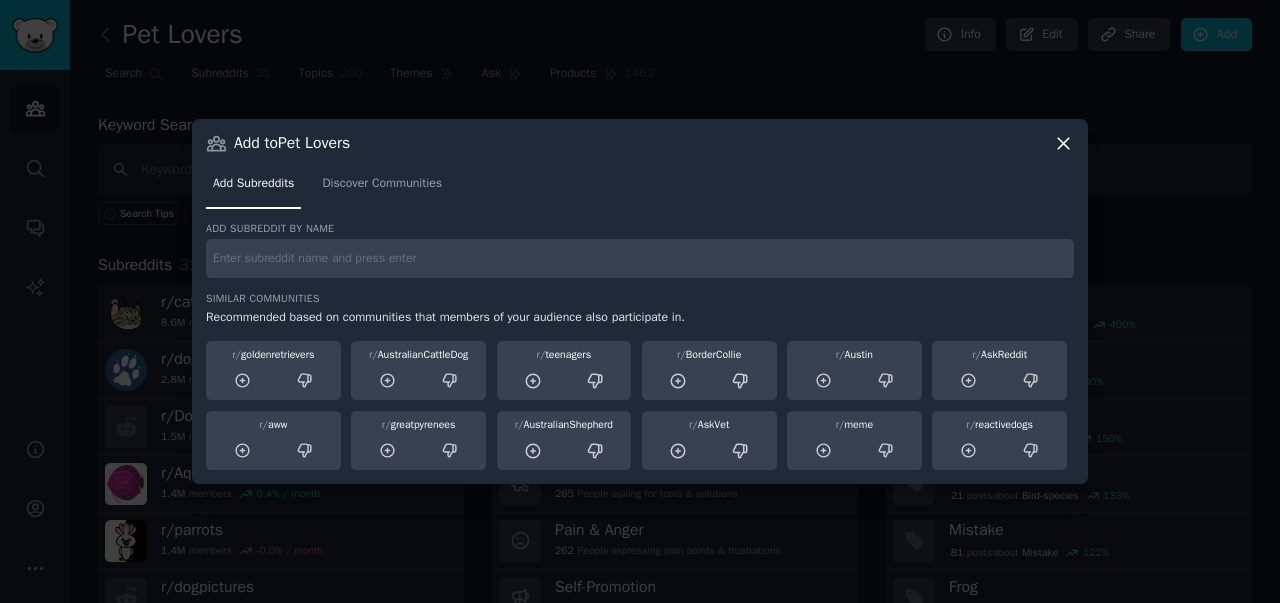 click on "Add to Pet Lovers Add Subreddits Discover Communities Add subreddit by name Similar Communities Recommended based on communities that members of your audience also participate in. r/ goldenretrievers r/ AustralianCattleDog r/ teenagers r/ BorderCollie r/ [CITY] r/ AskReddit r/ aww r/ greatpyrenees r/ AustralianShepherd r/ AskVet r/ meme r/ reactivedogs" at bounding box center (640, 301) 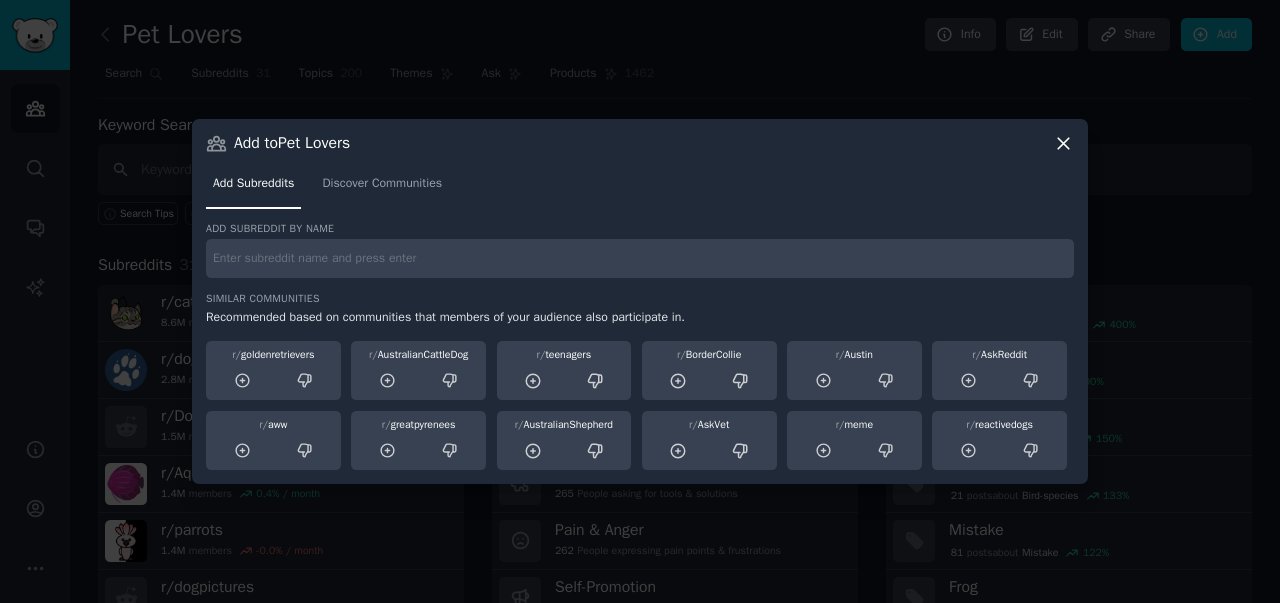 click 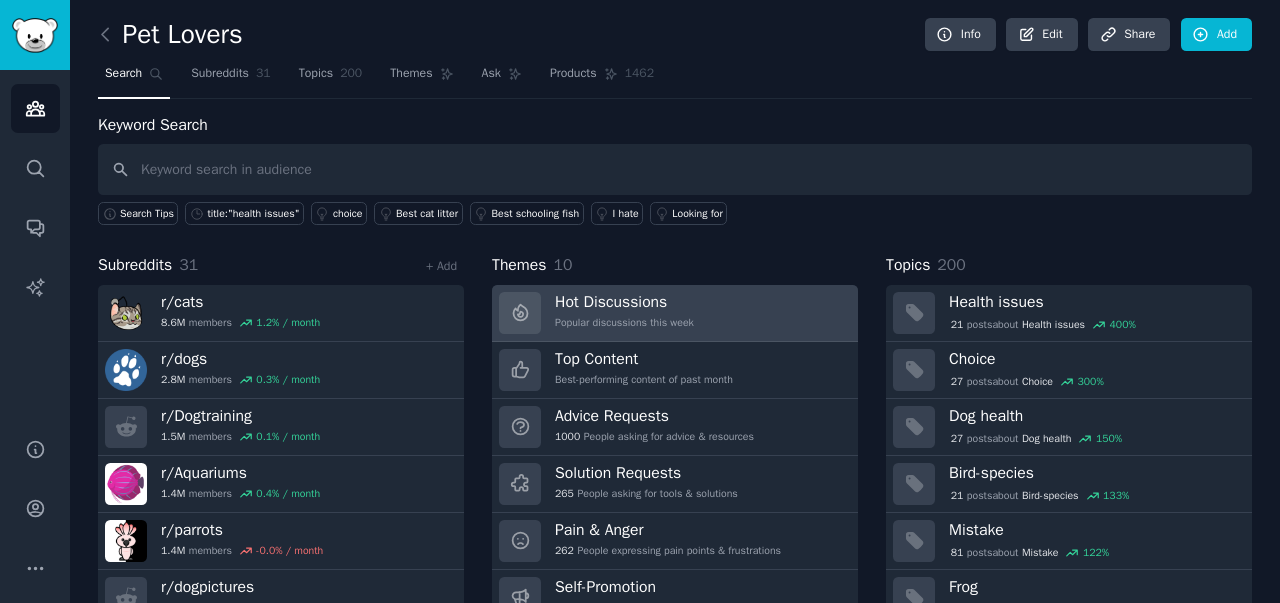 click on "Hot Discussions" at bounding box center (624, 302) 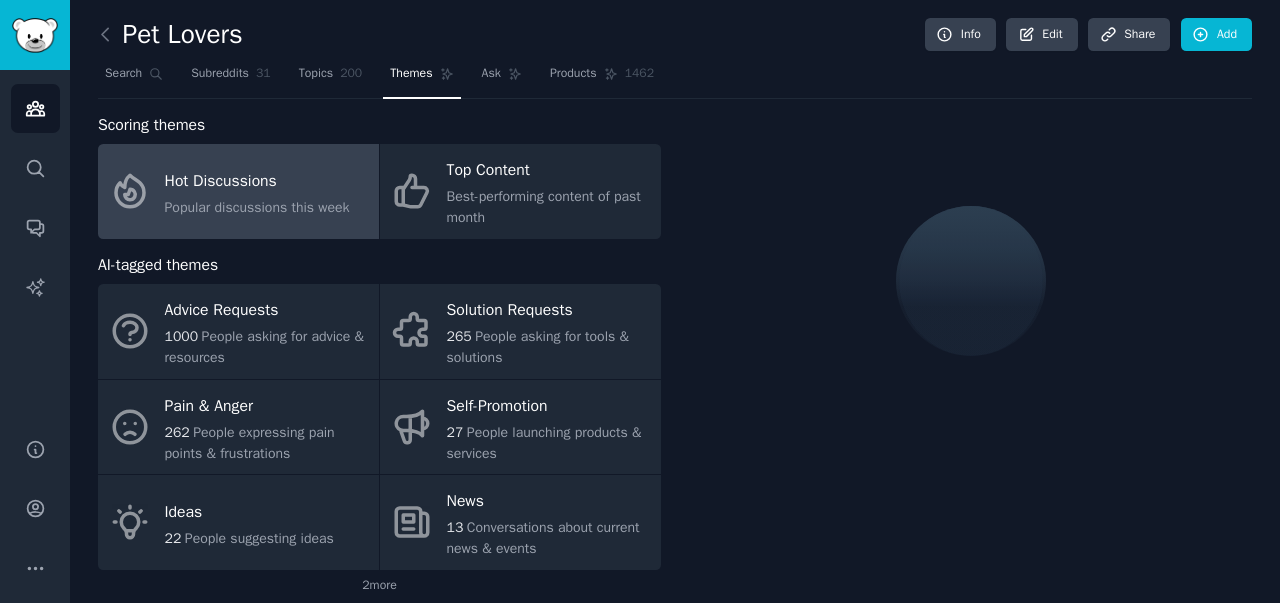 click on "Hot Discussions" at bounding box center [257, 181] 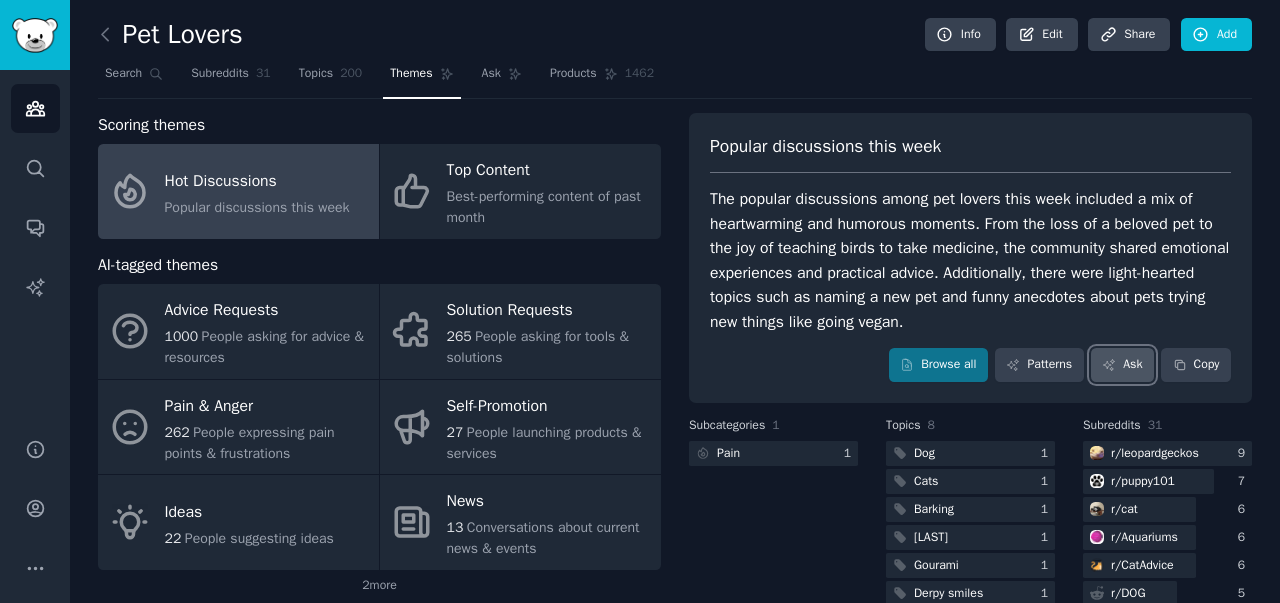 click on "Ask" at bounding box center (1122, 365) 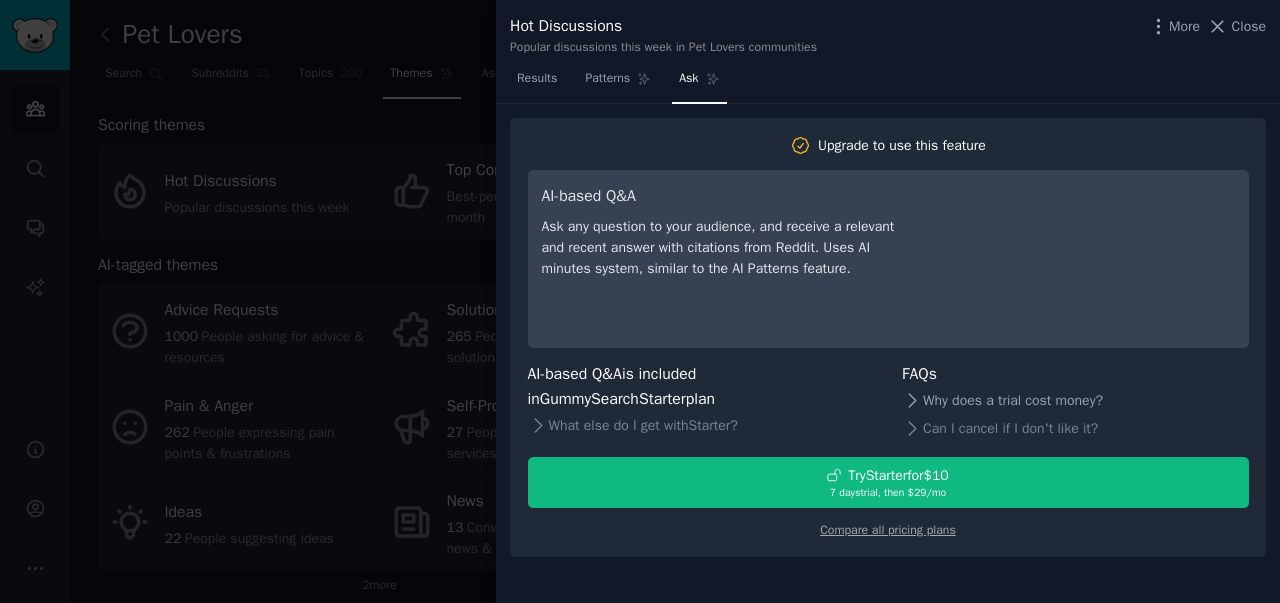 click on "Why does a trial cost money?" at bounding box center (1075, 401) 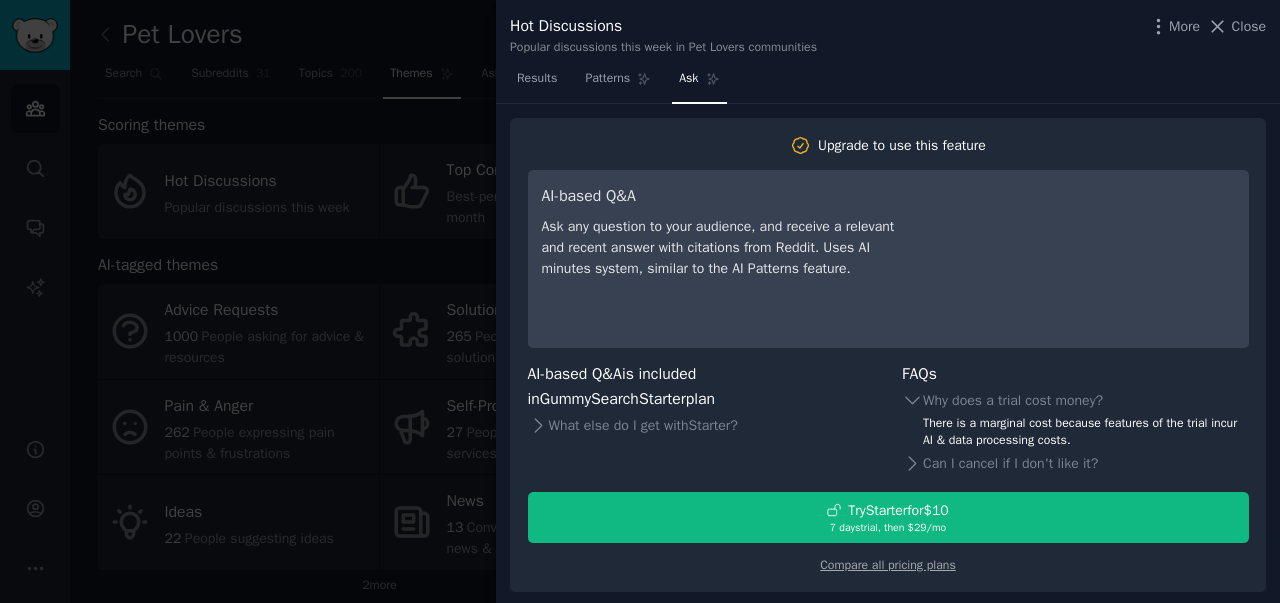 click on "There is a marginal cost because features of the trial incur AI & data processing costs." at bounding box center (1086, 432) 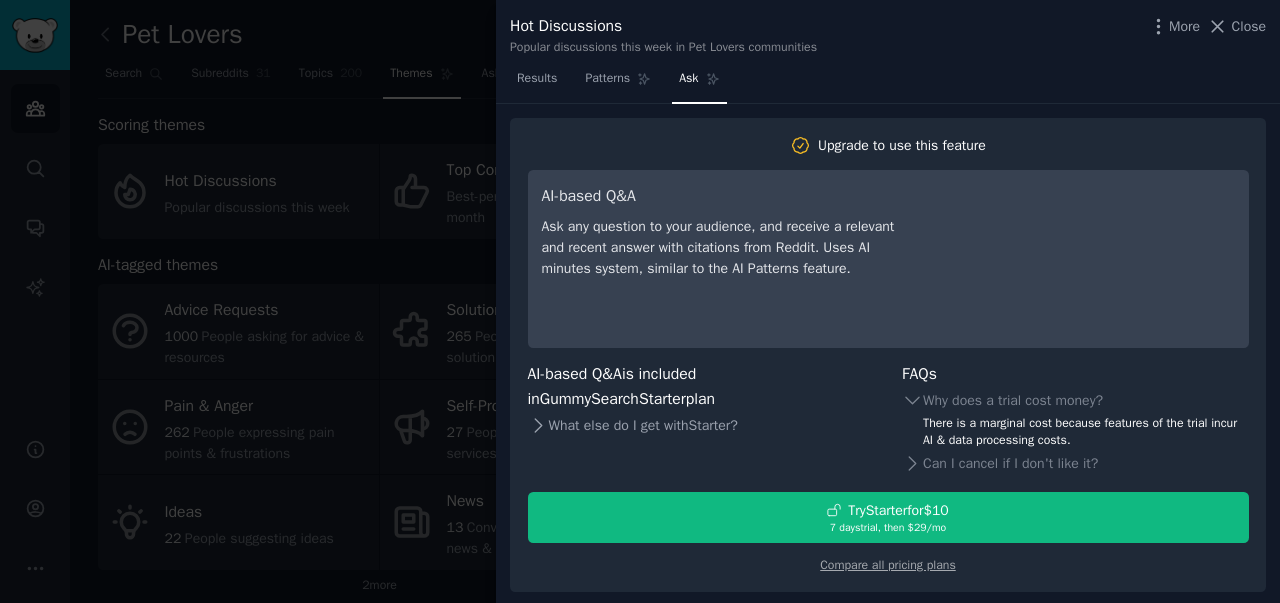 click on "What else do I get with  Starter ?" at bounding box center [701, 425] 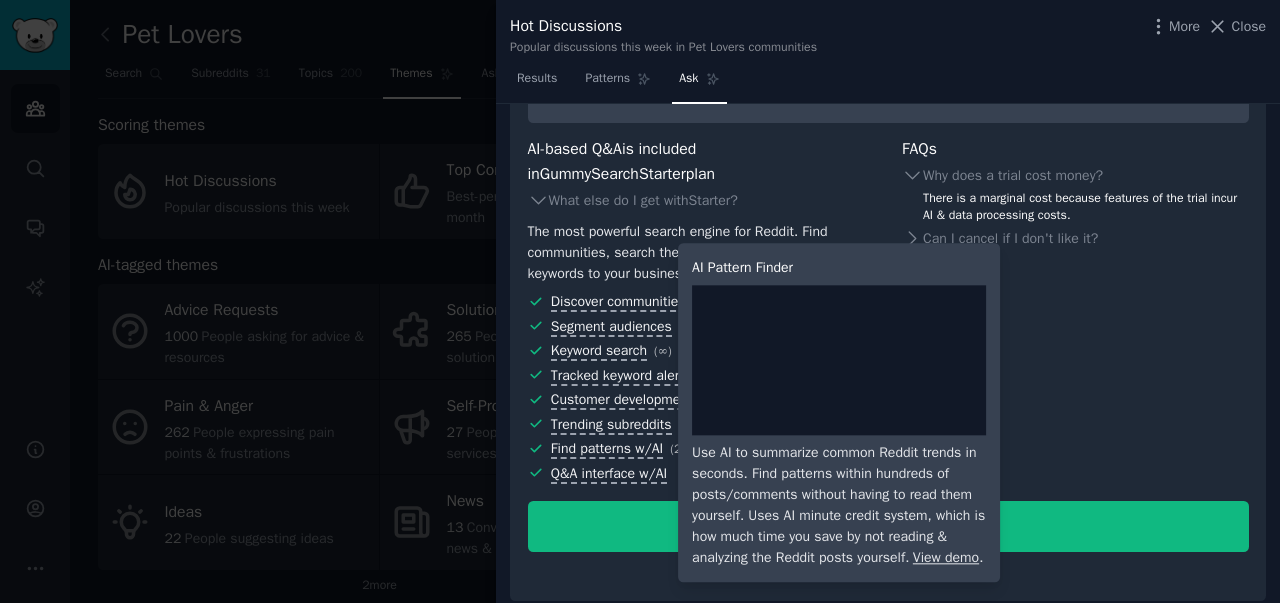 scroll, scrollTop: 236, scrollLeft: 0, axis: vertical 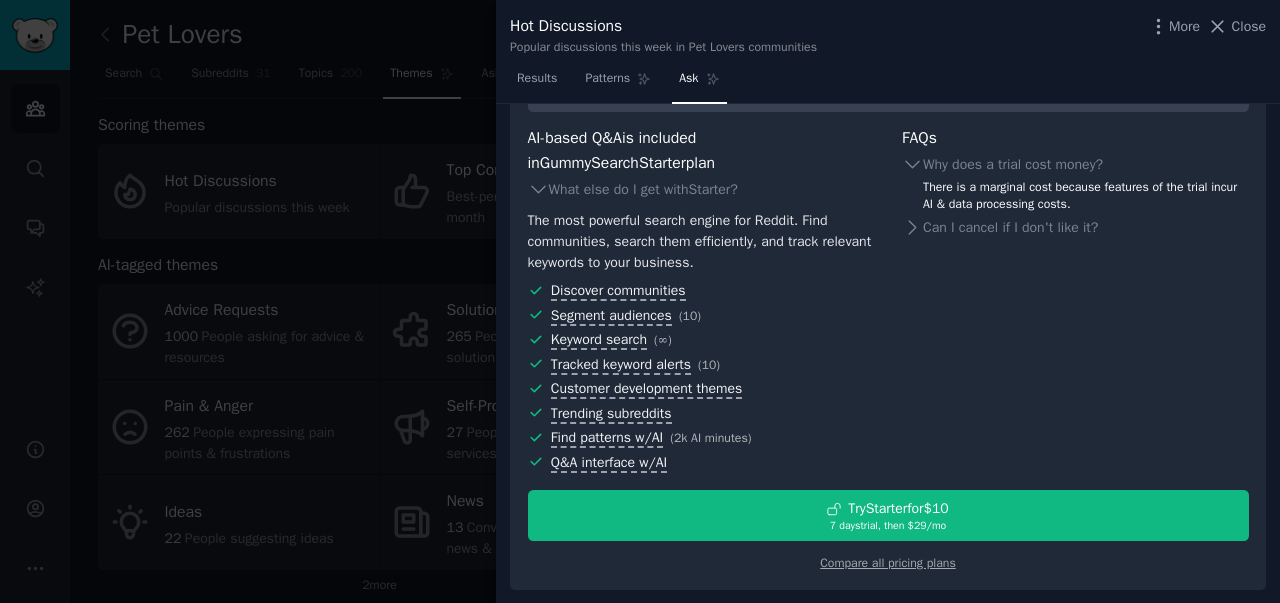 click at bounding box center (640, 301) 